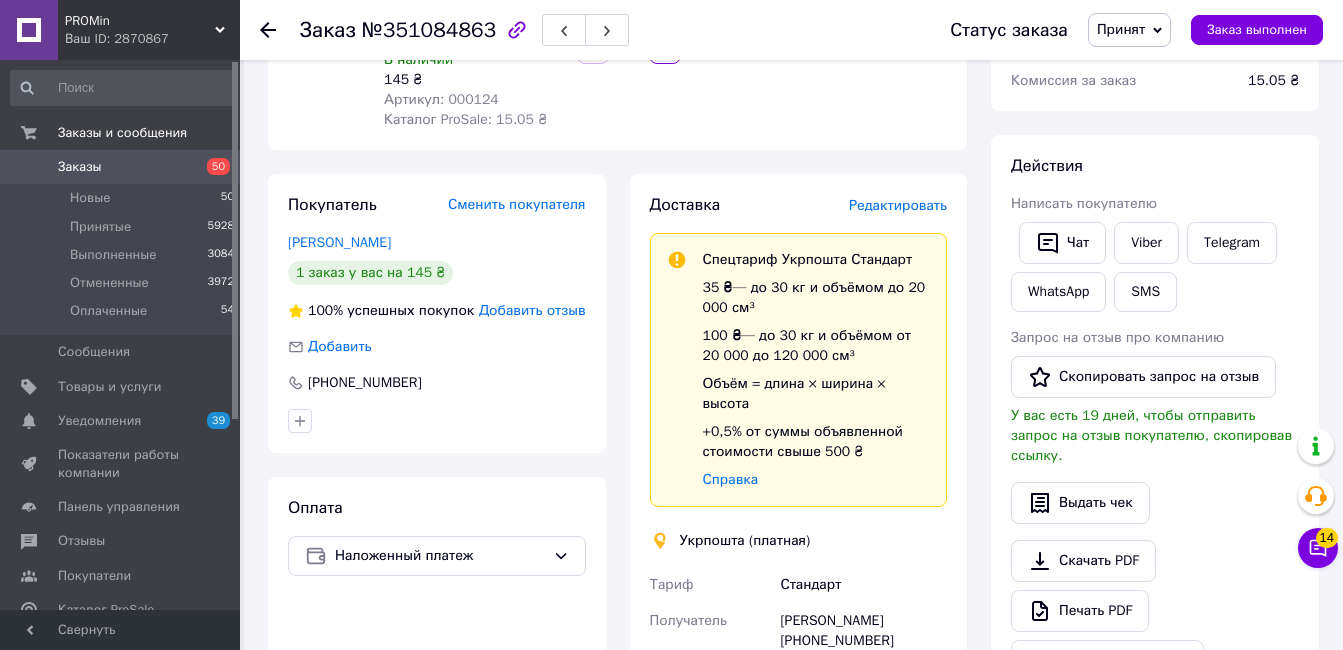 scroll, scrollTop: 265, scrollLeft: 0, axis: vertical 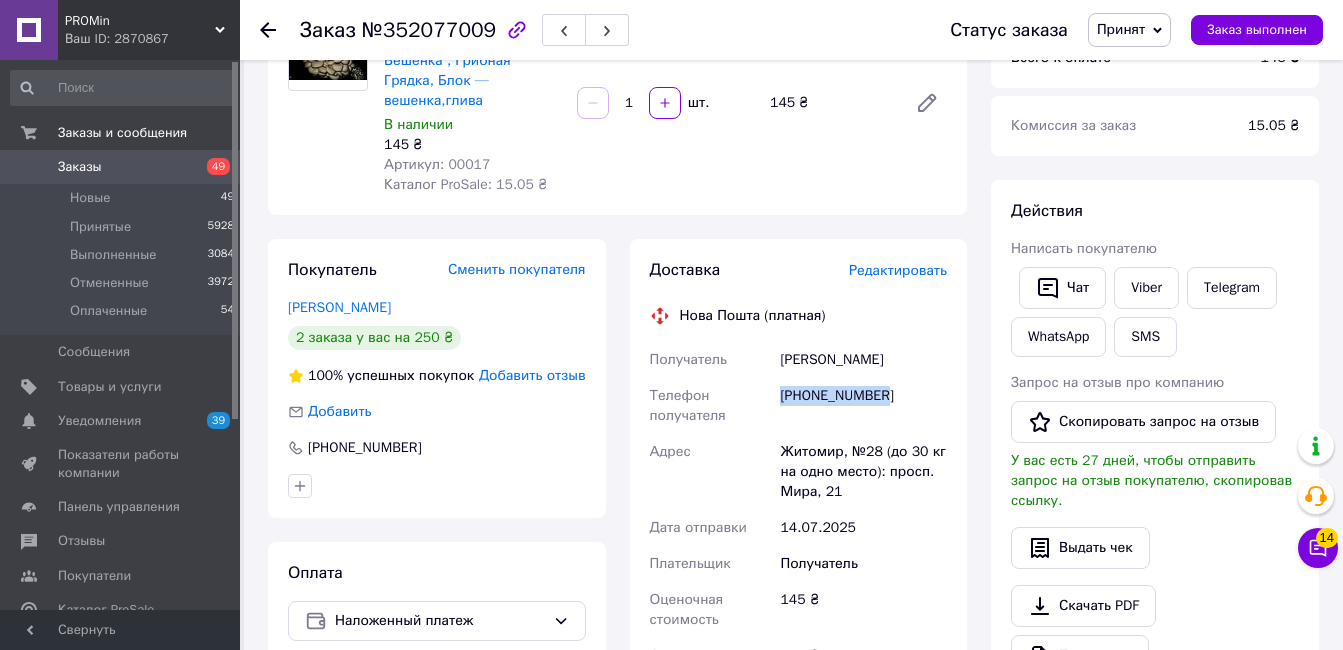 drag, startPoint x: 890, startPoint y: 376, endPoint x: 783, endPoint y: 382, distance: 107.16809 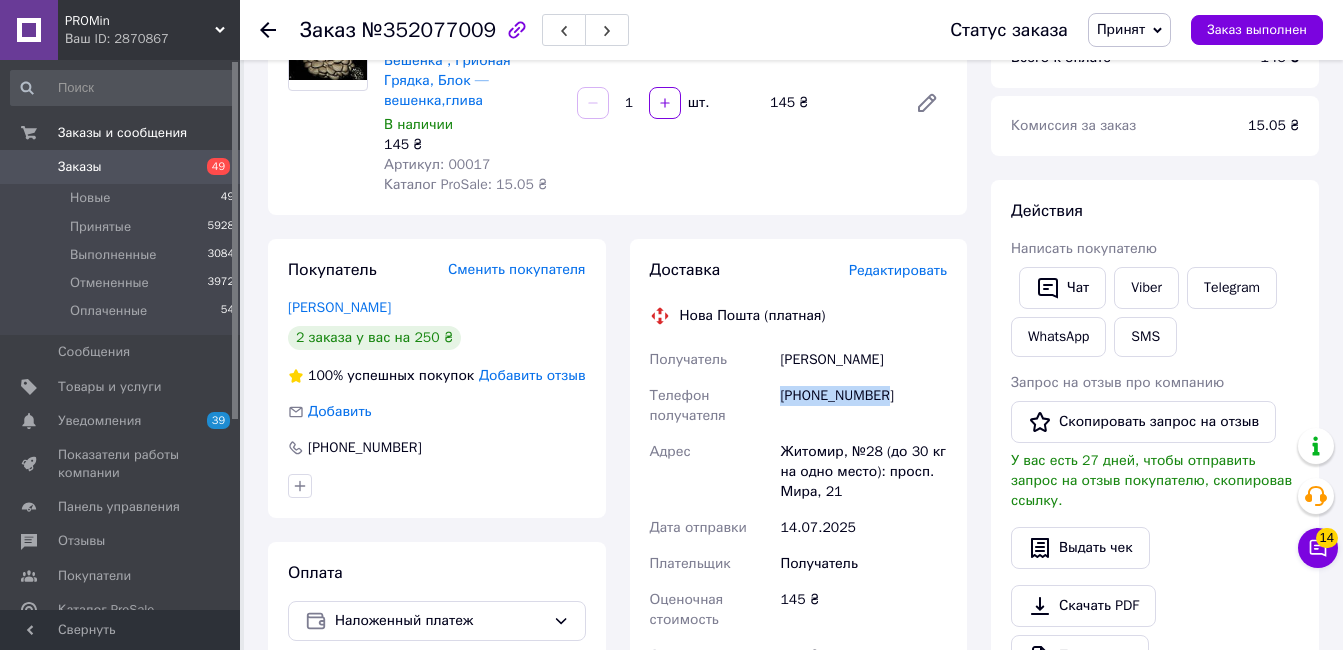 click on "+380676951654" at bounding box center (863, 406) 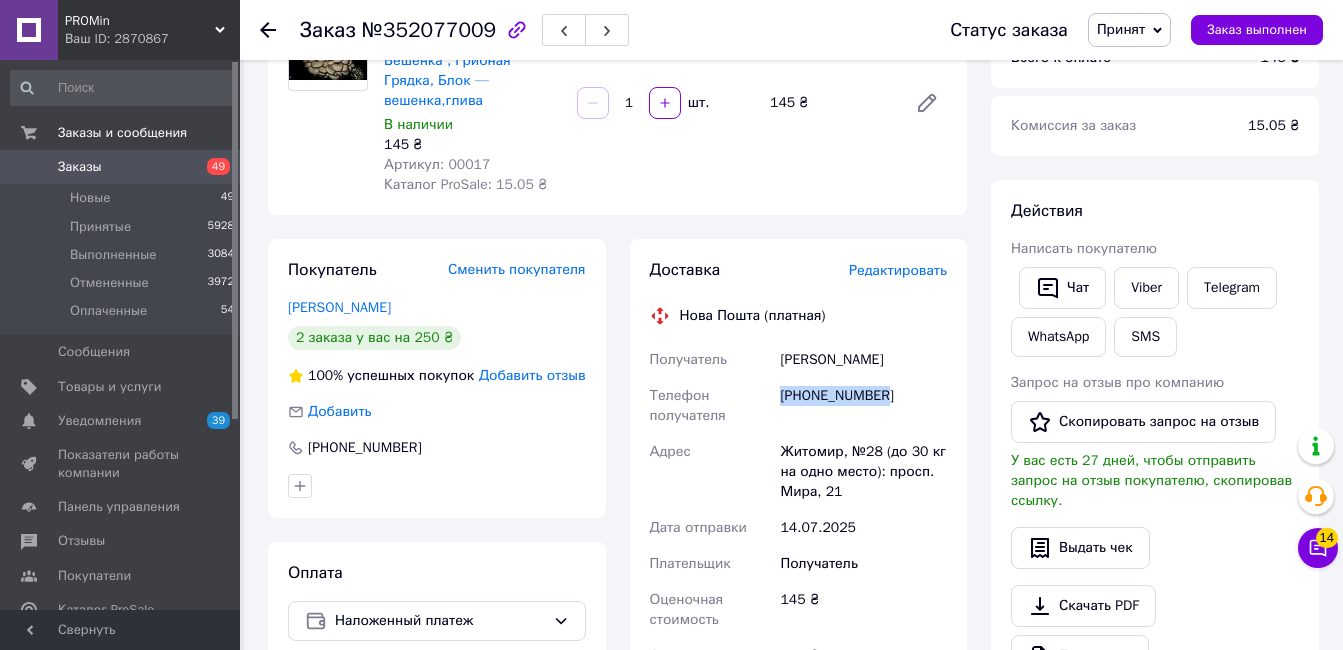 copy on "+380676951654" 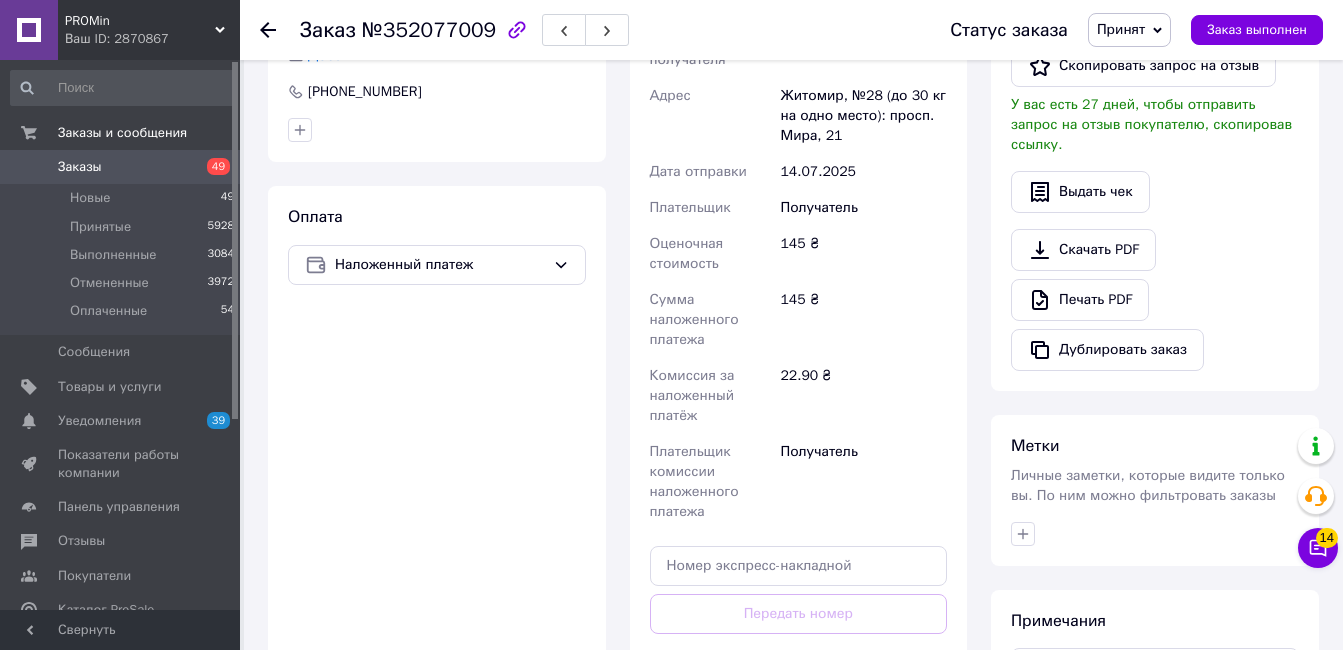 scroll, scrollTop: 686, scrollLeft: 0, axis: vertical 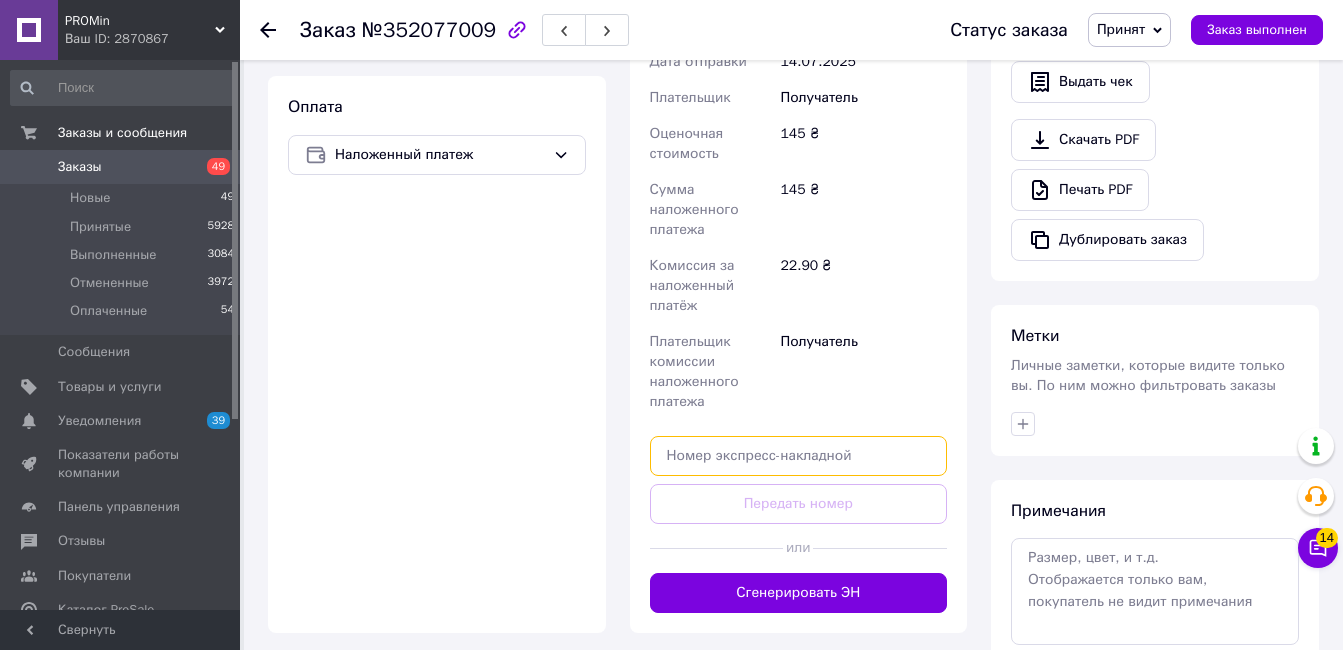 click at bounding box center [799, 456] 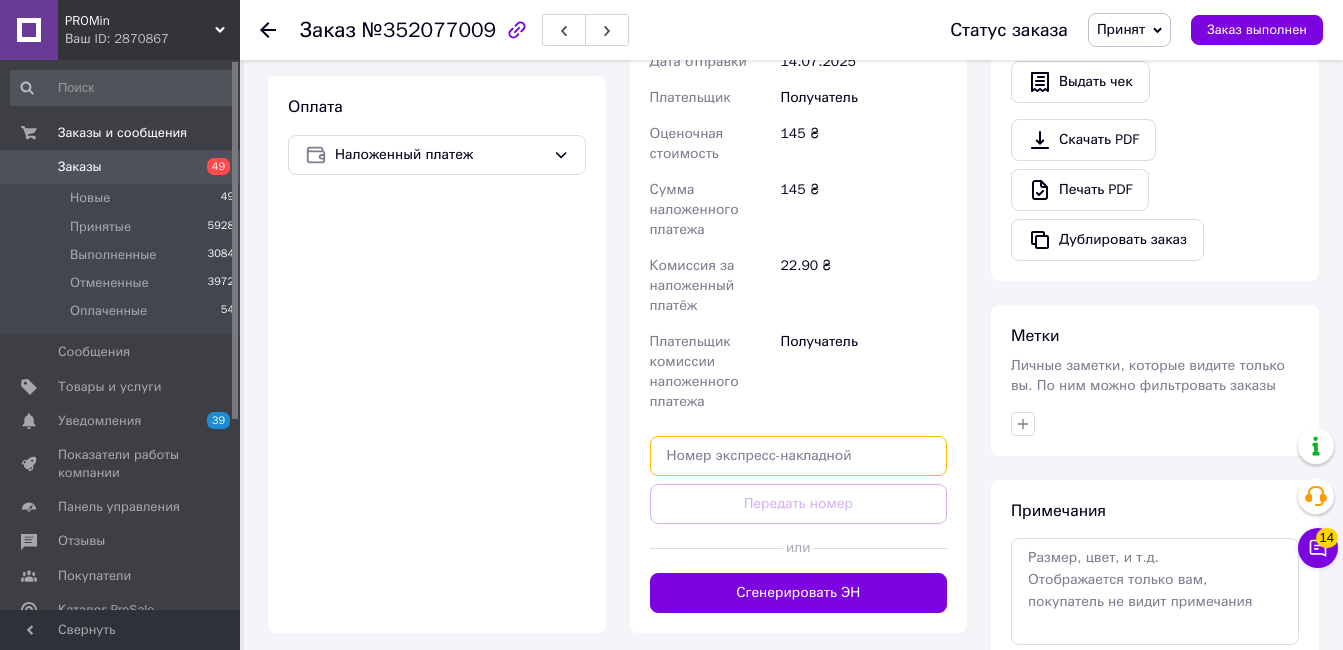 paste on "20451204991428" 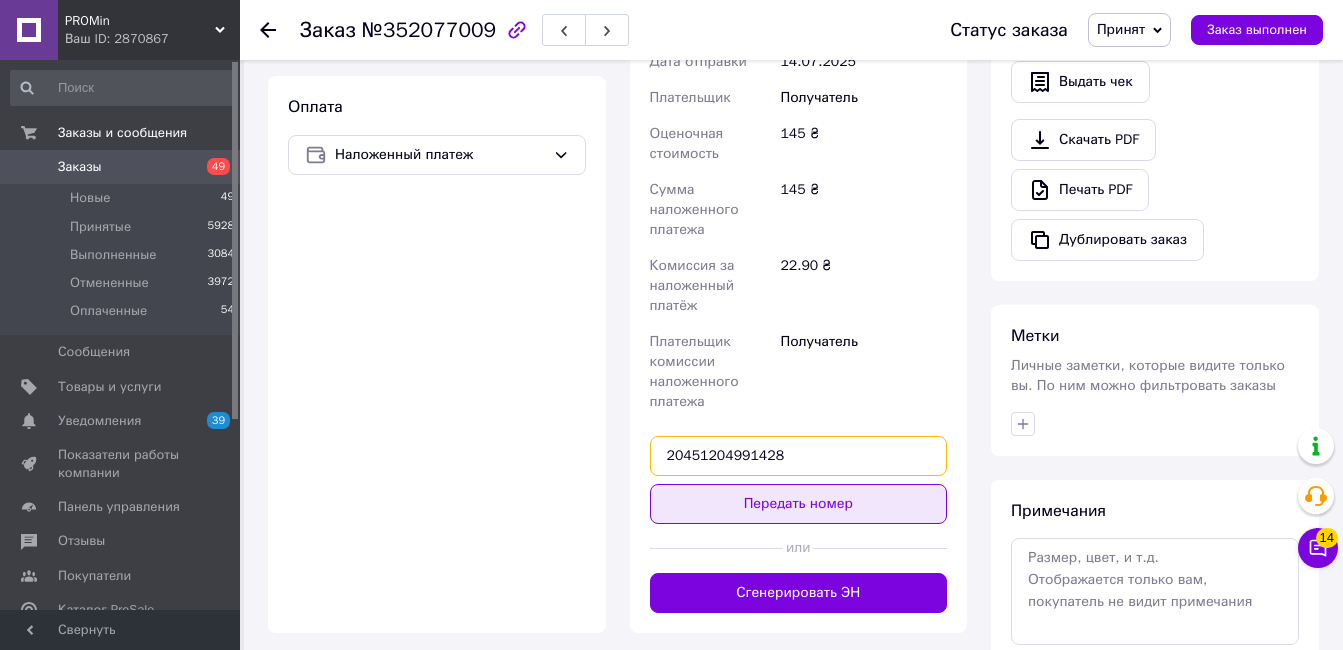 type on "20451204991428" 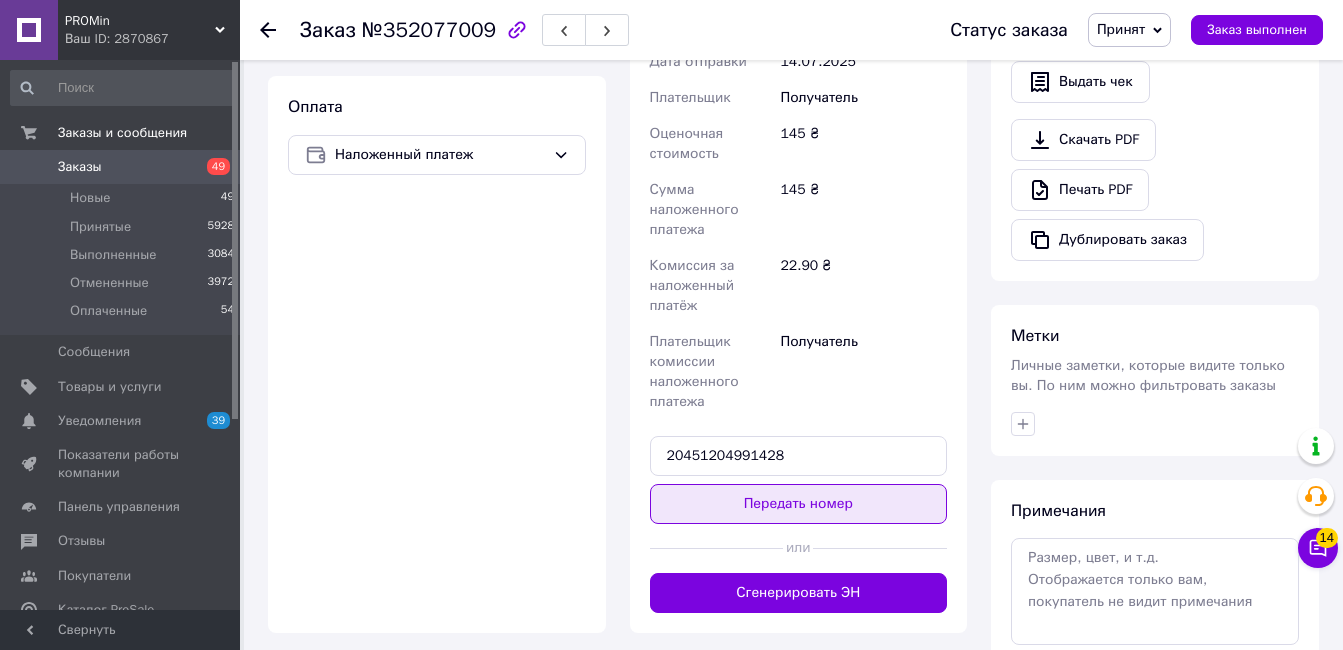 click on "Передать номер" at bounding box center [799, 504] 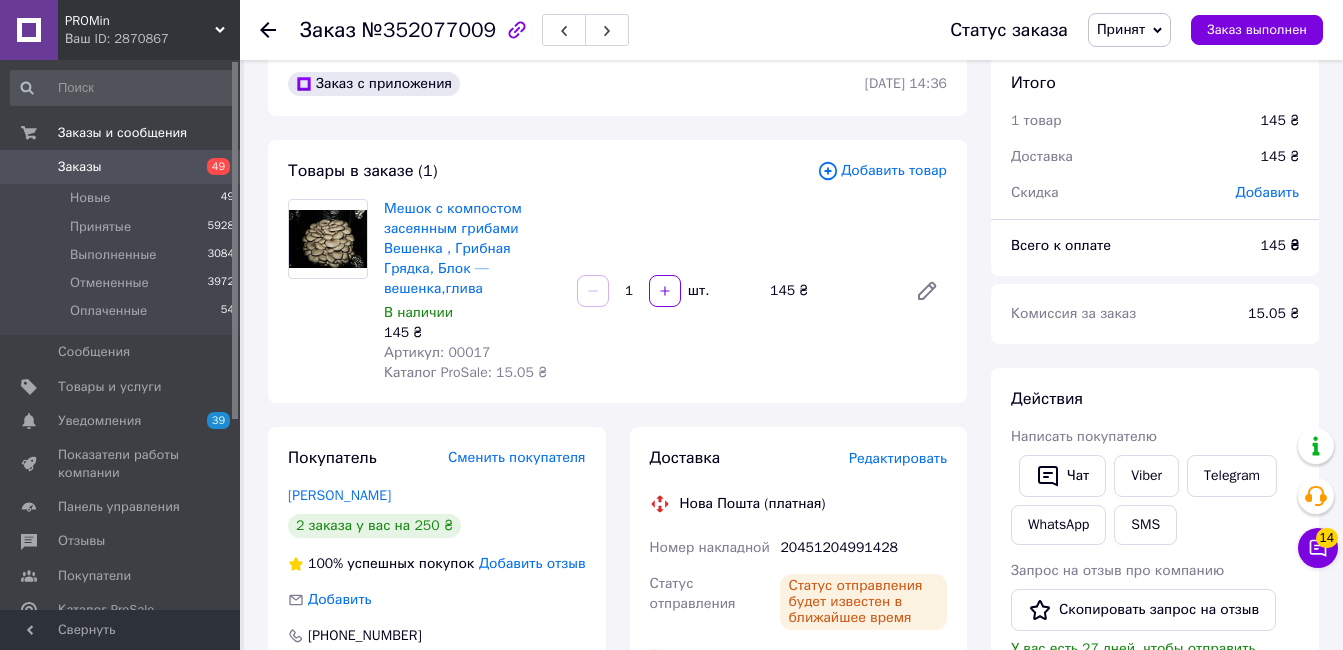 scroll, scrollTop: 0, scrollLeft: 0, axis: both 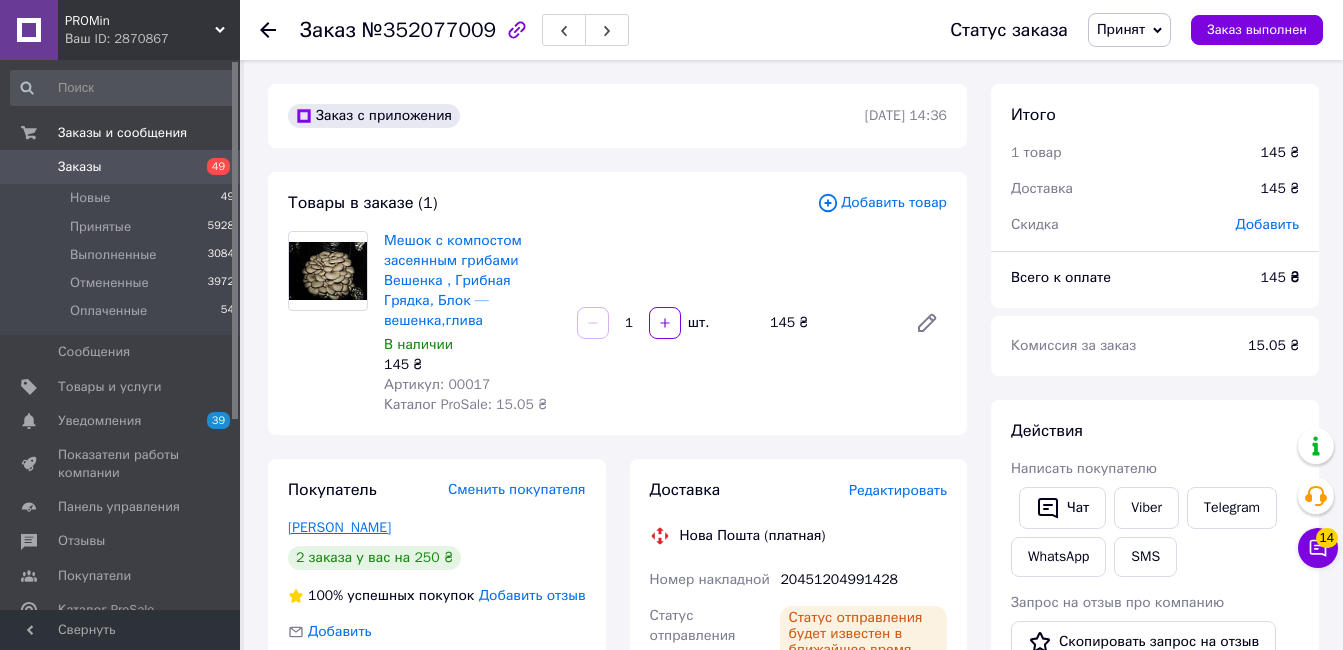 click on "Куликовский Олег" at bounding box center [339, 527] 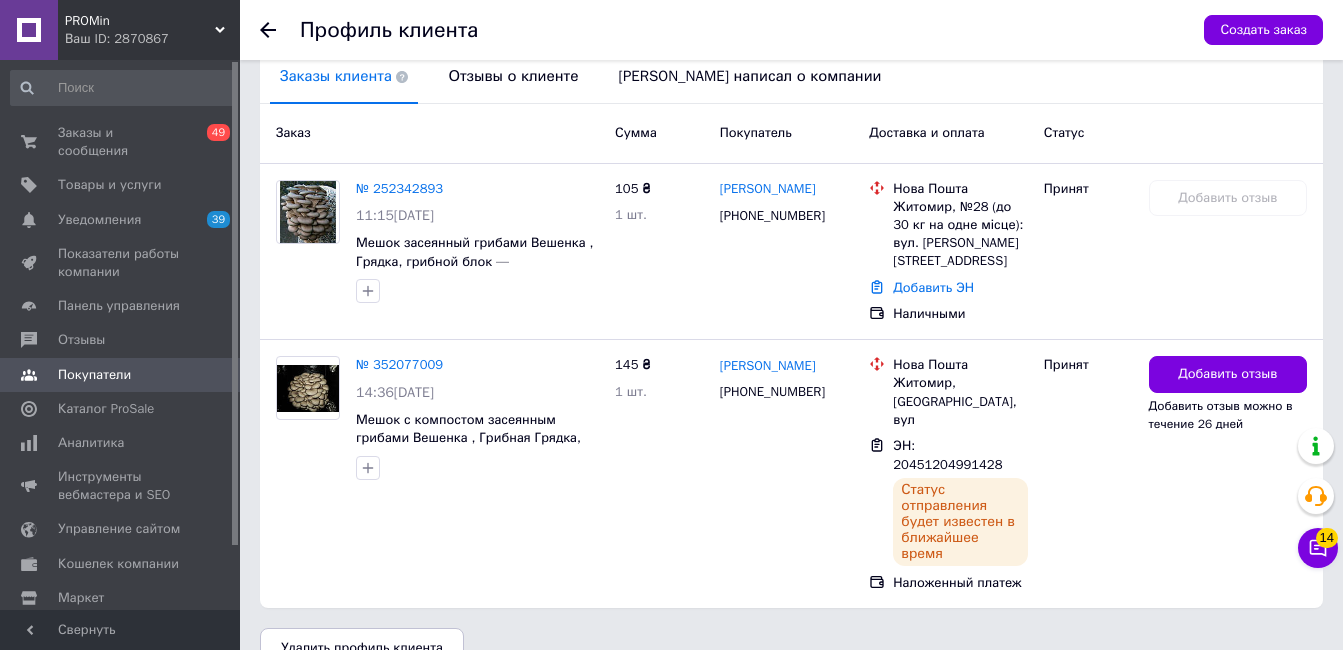 scroll, scrollTop: 473, scrollLeft: 0, axis: vertical 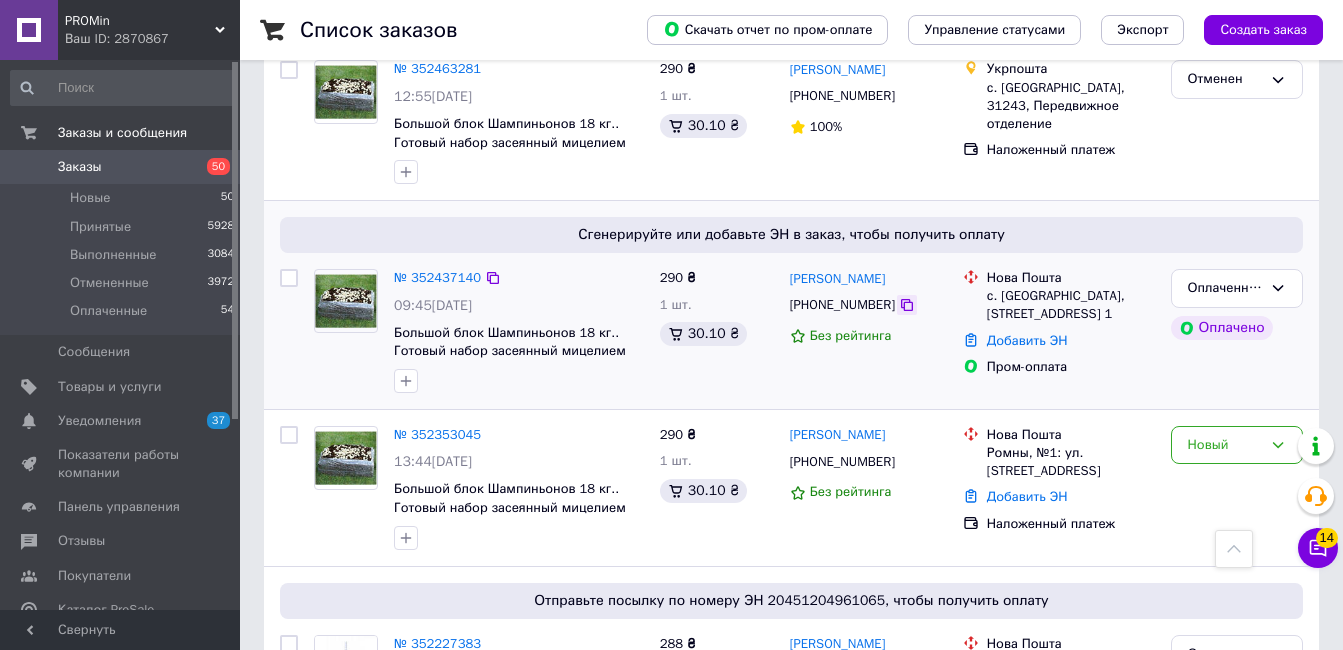 click 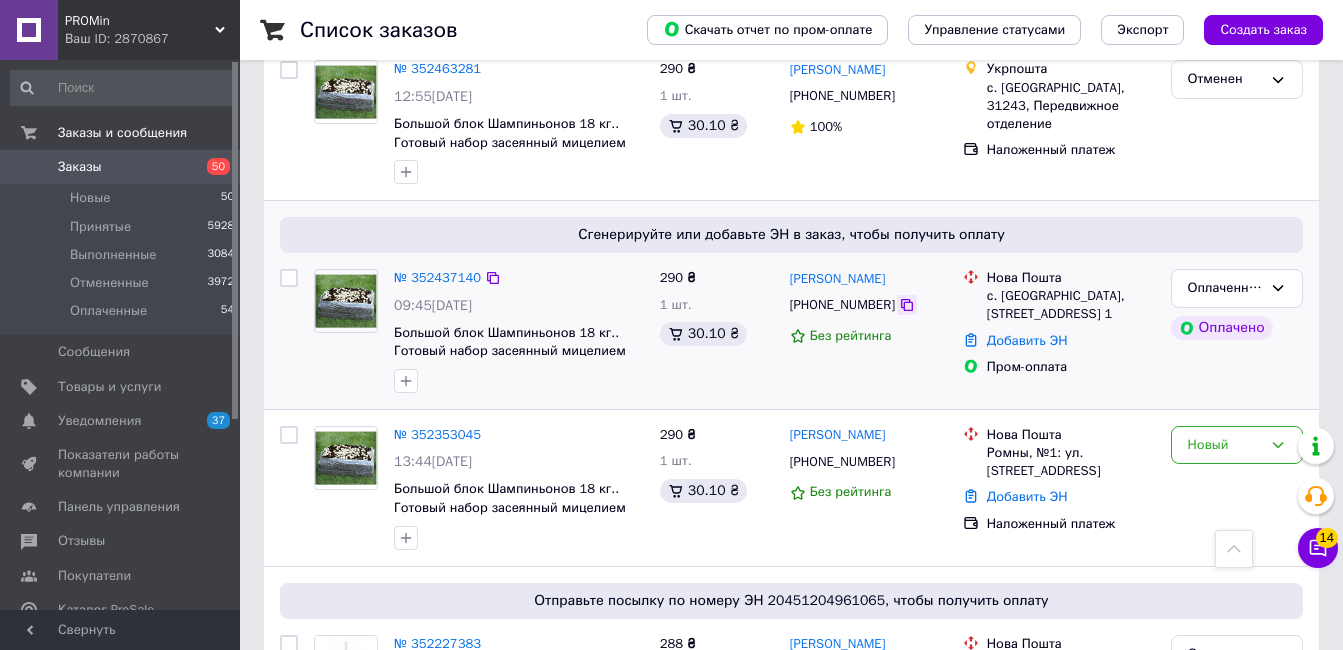 click 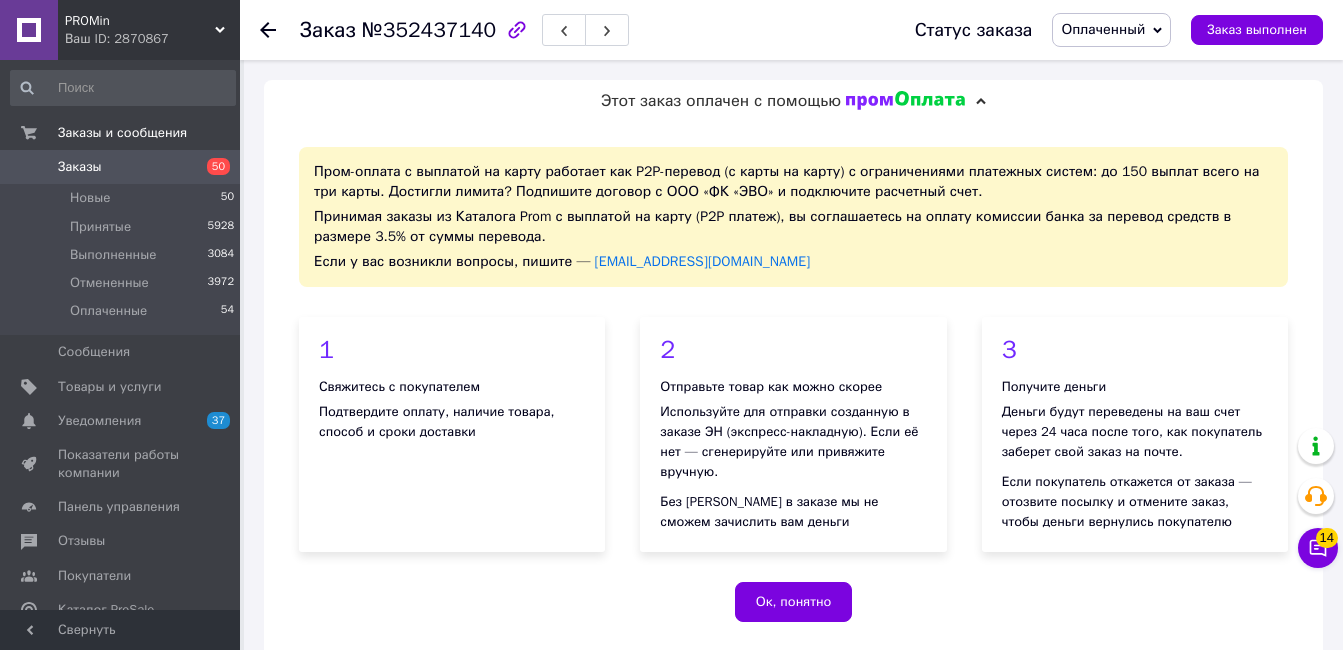scroll, scrollTop: 0, scrollLeft: 0, axis: both 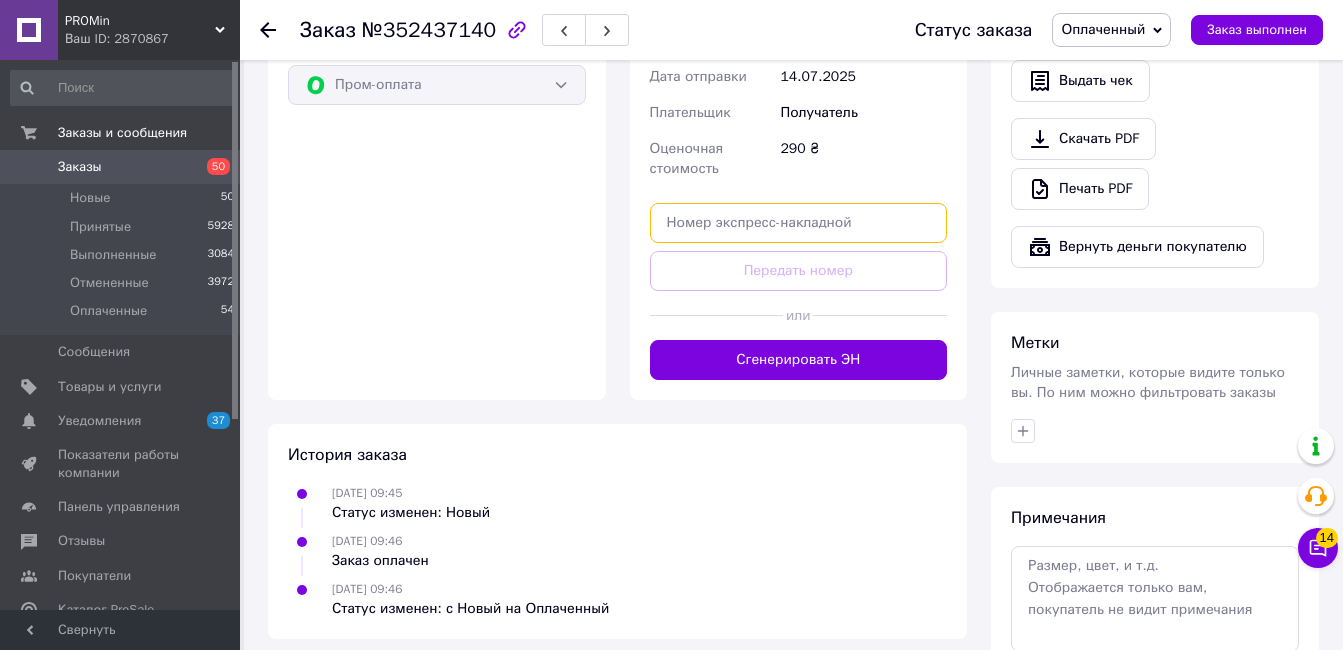 click at bounding box center (799, 223) 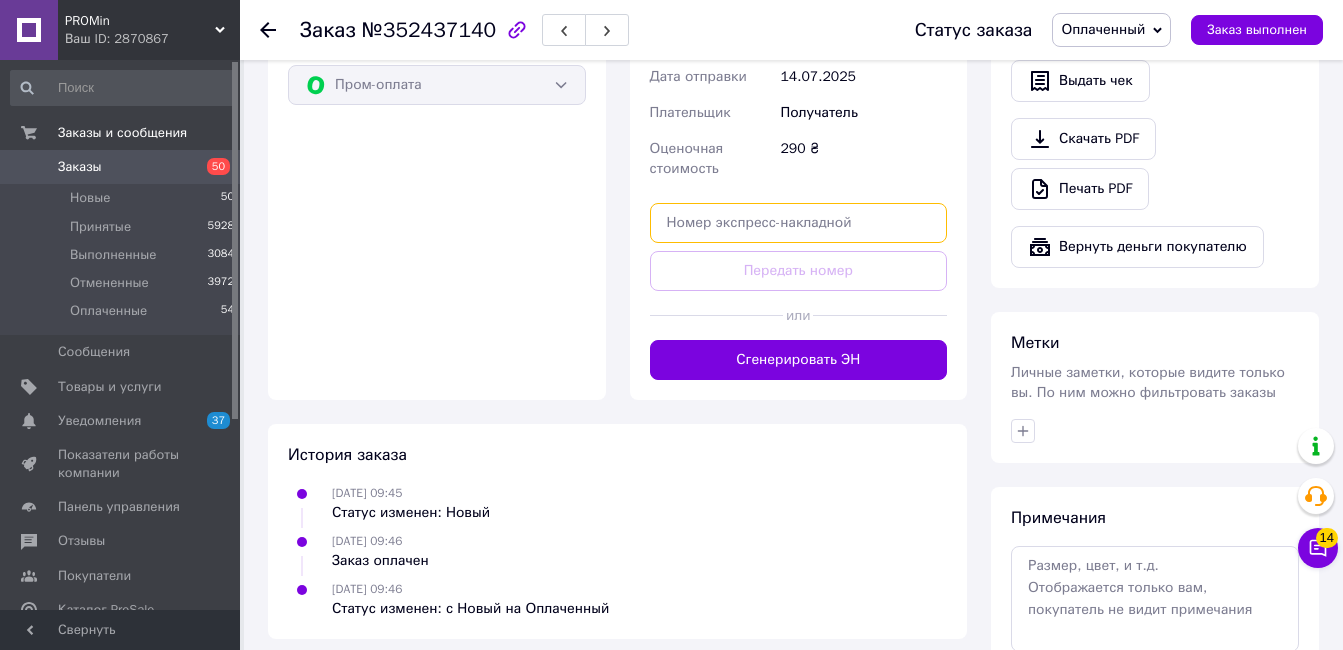 paste on "20451204998163" 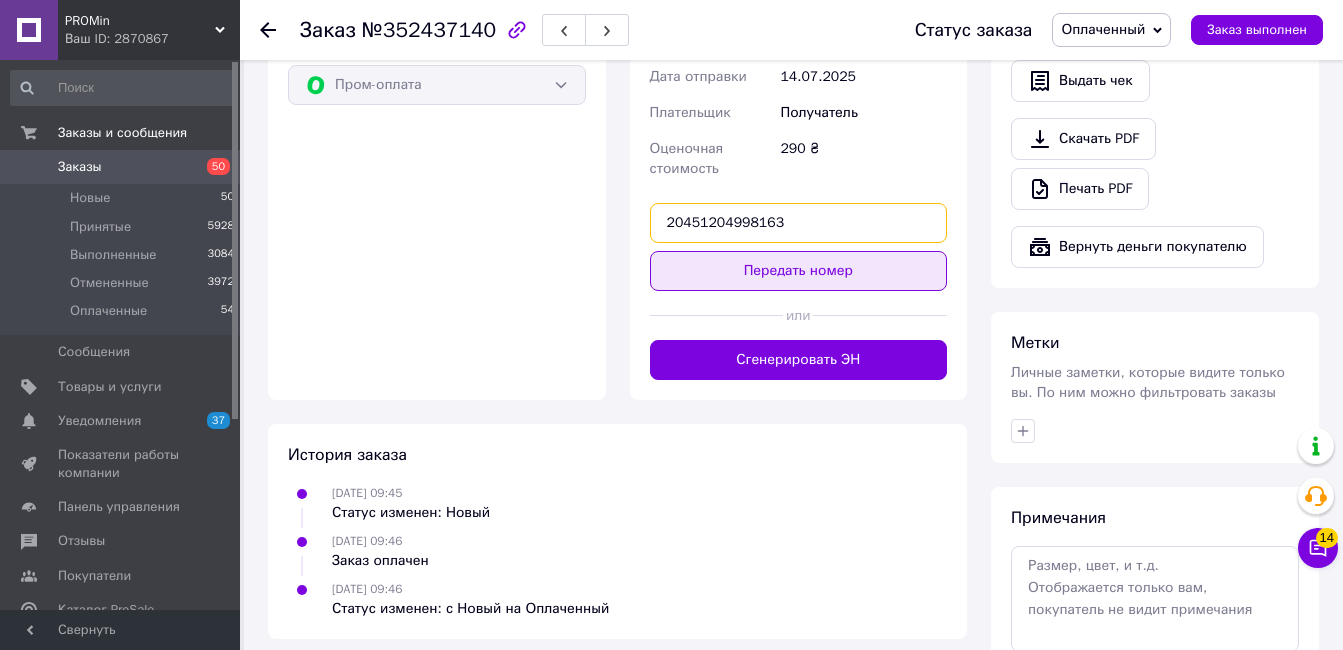 type on "20451204998163" 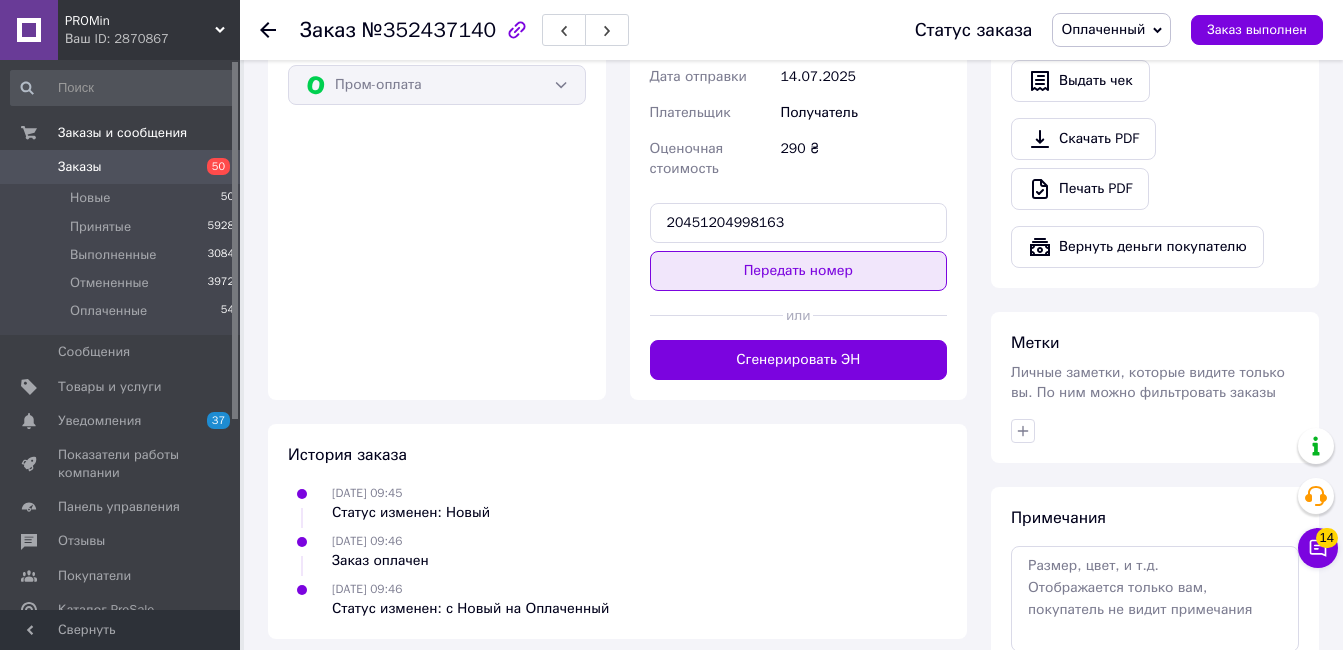 click on "Передать номер" at bounding box center (799, 271) 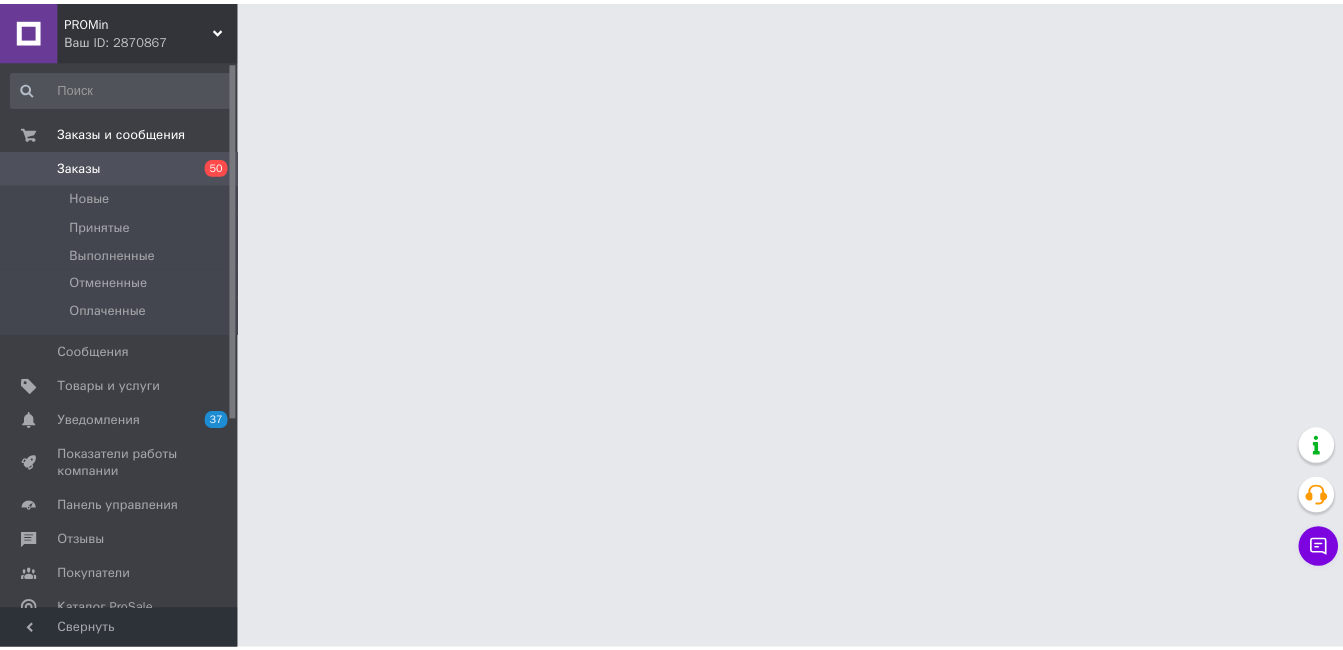 scroll, scrollTop: 0, scrollLeft: 0, axis: both 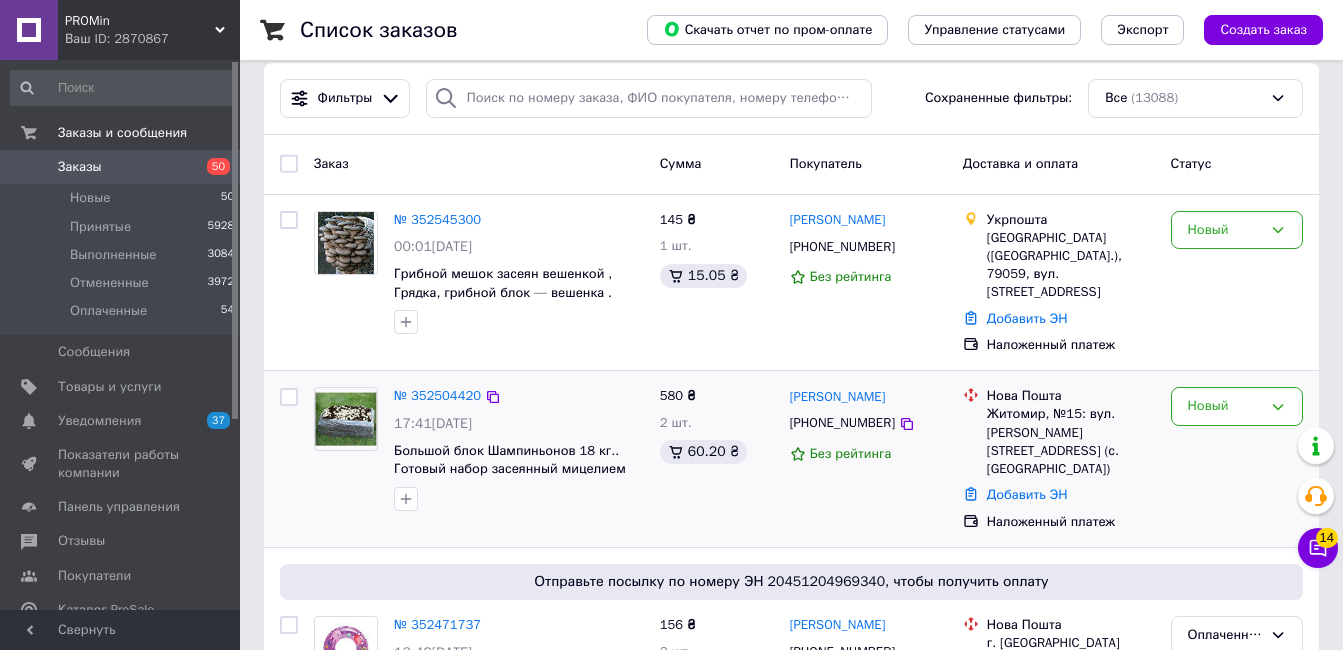 drag, startPoint x: 799, startPoint y: 382, endPoint x: 803, endPoint y: 393, distance: 11.7046995 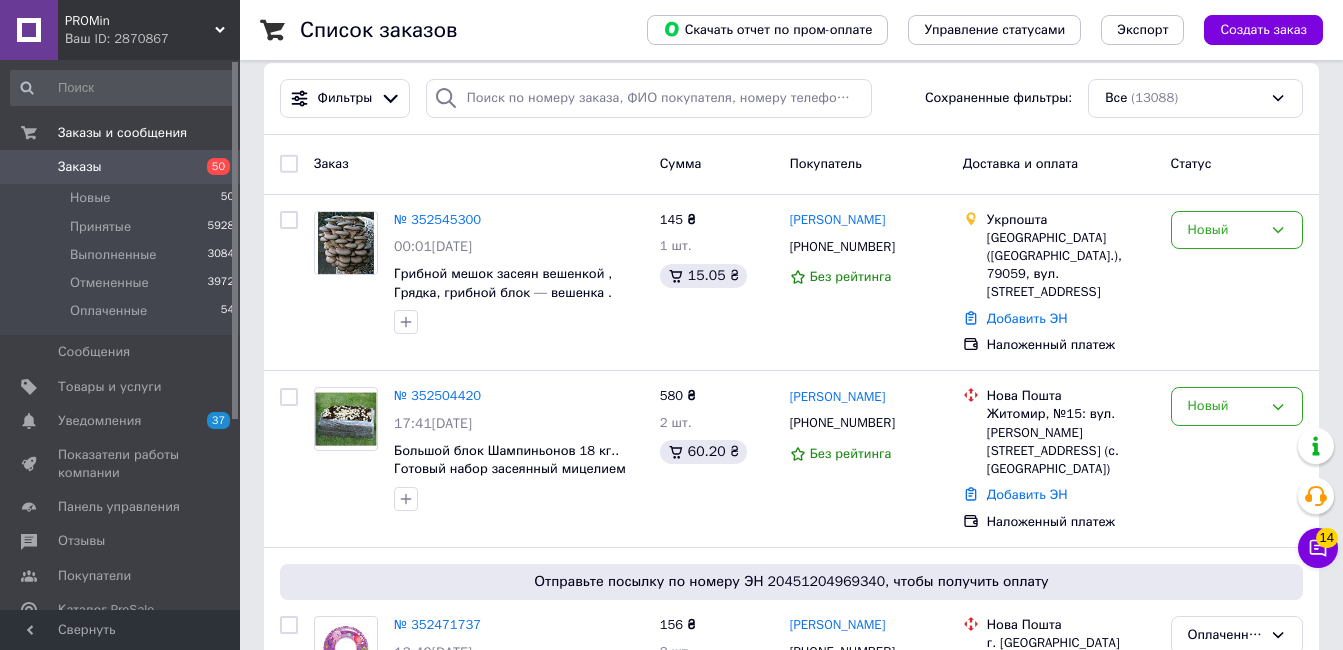 drag, startPoint x: 803, startPoint y: 393, endPoint x: 1283, endPoint y: 167, distance: 530.5431 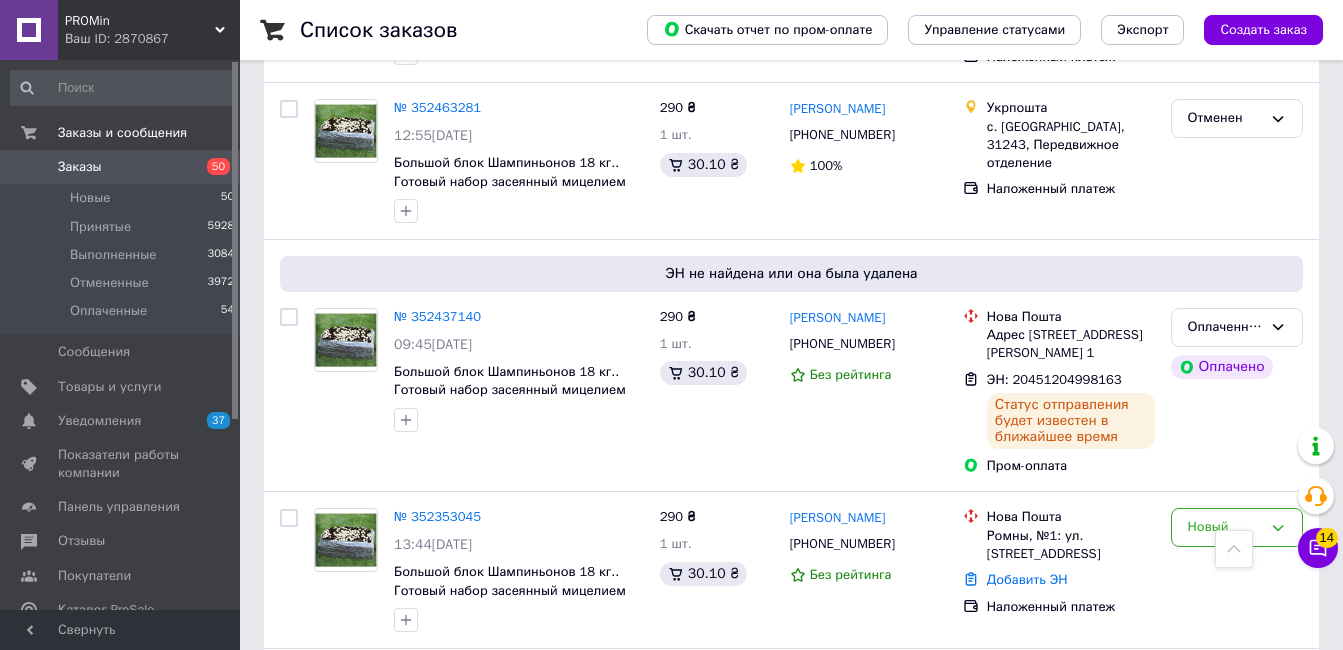 scroll, scrollTop: 933, scrollLeft: 0, axis: vertical 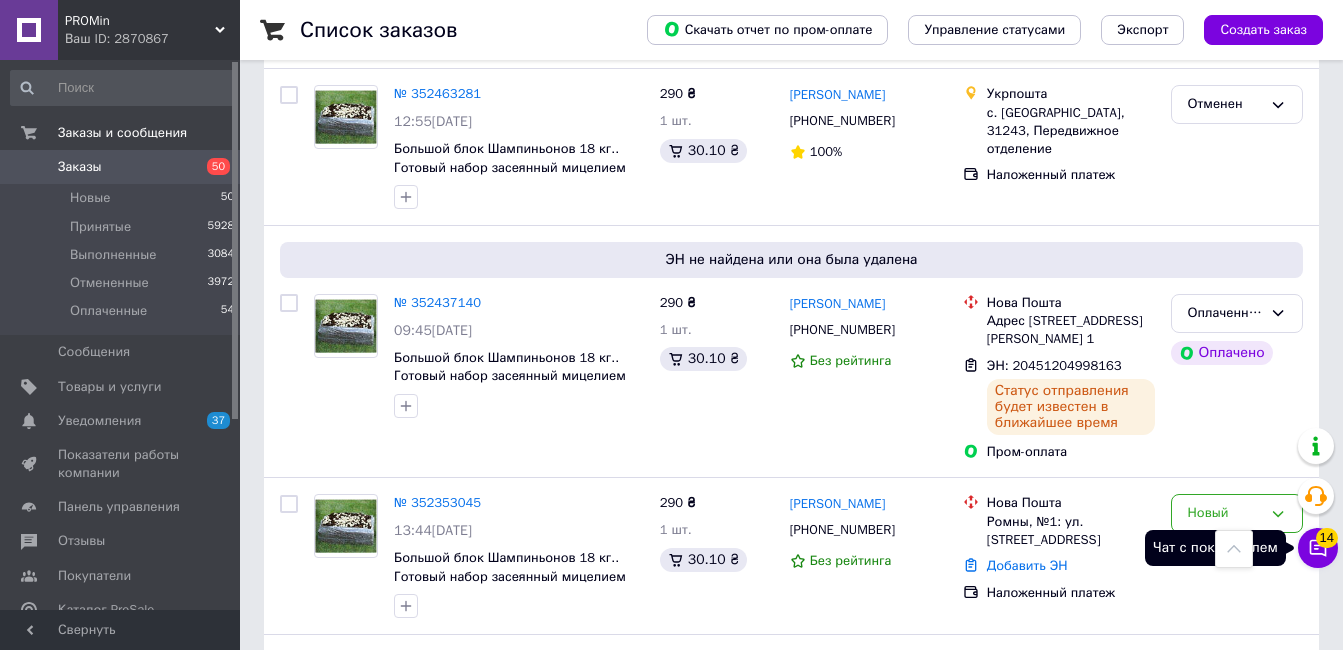 click 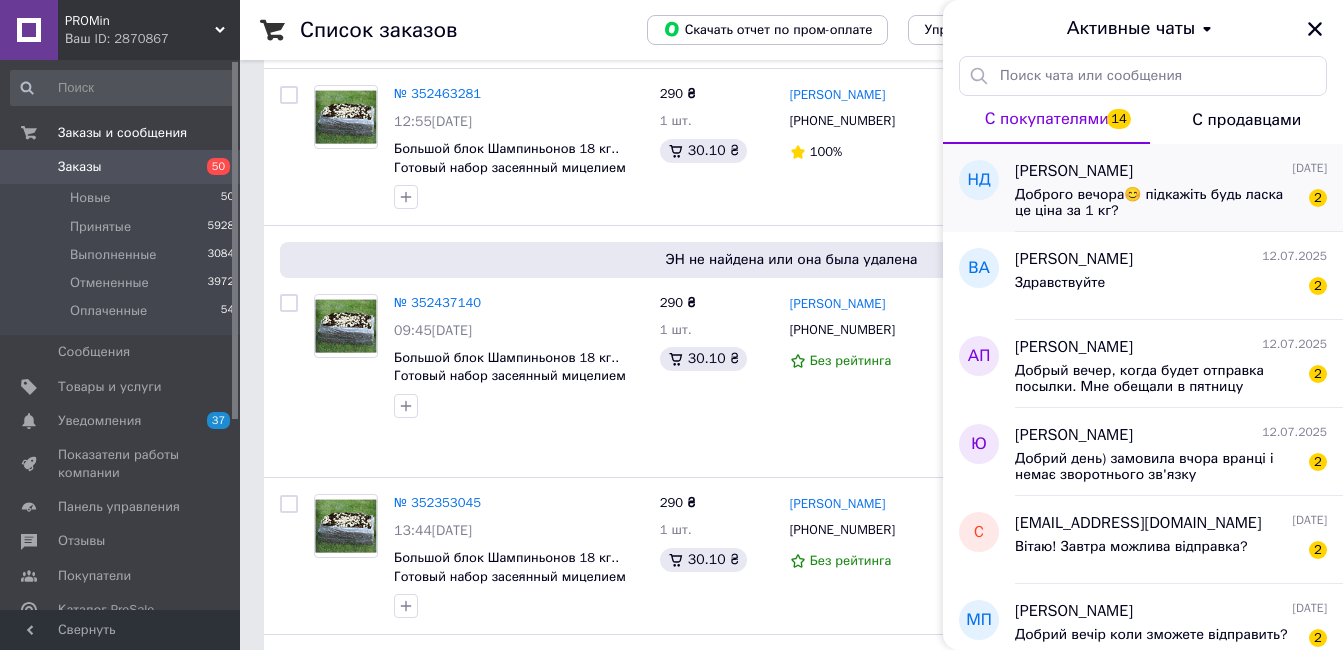 click on "Доброго вечора😊 підкажіть будь ласка це ціна за 1 кг?" at bounding box center [1157, 203] 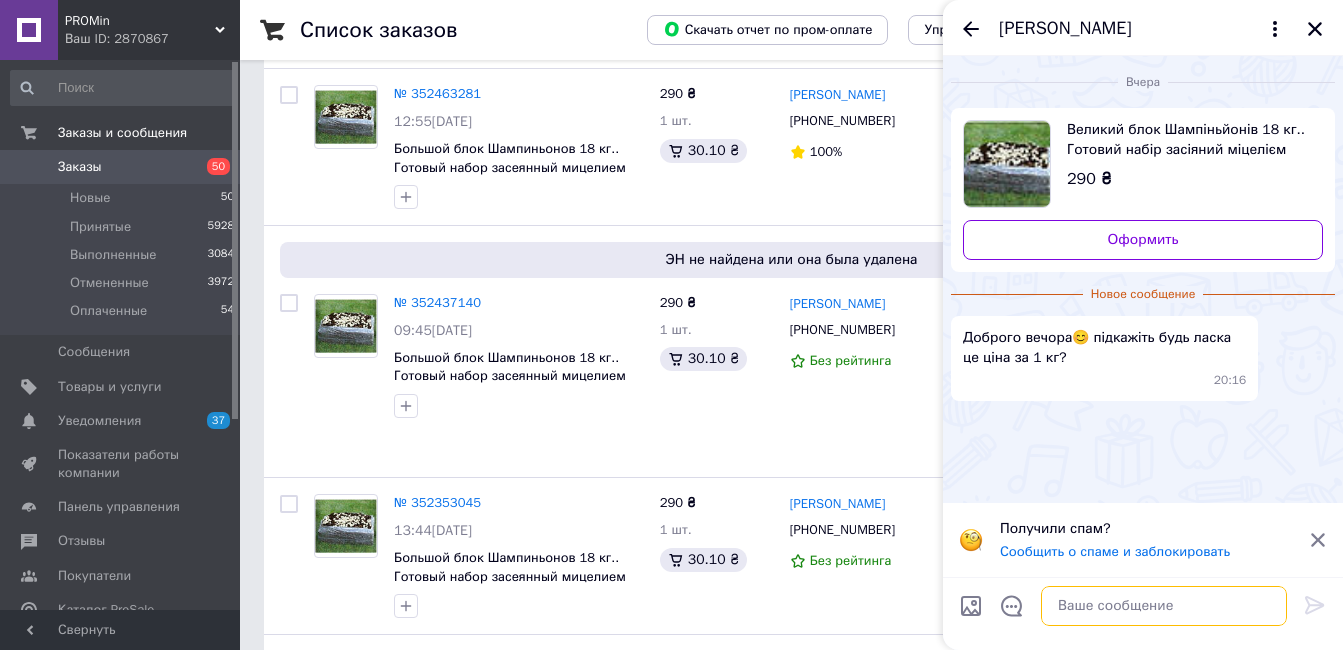 click at bounding box center (1164, 606) 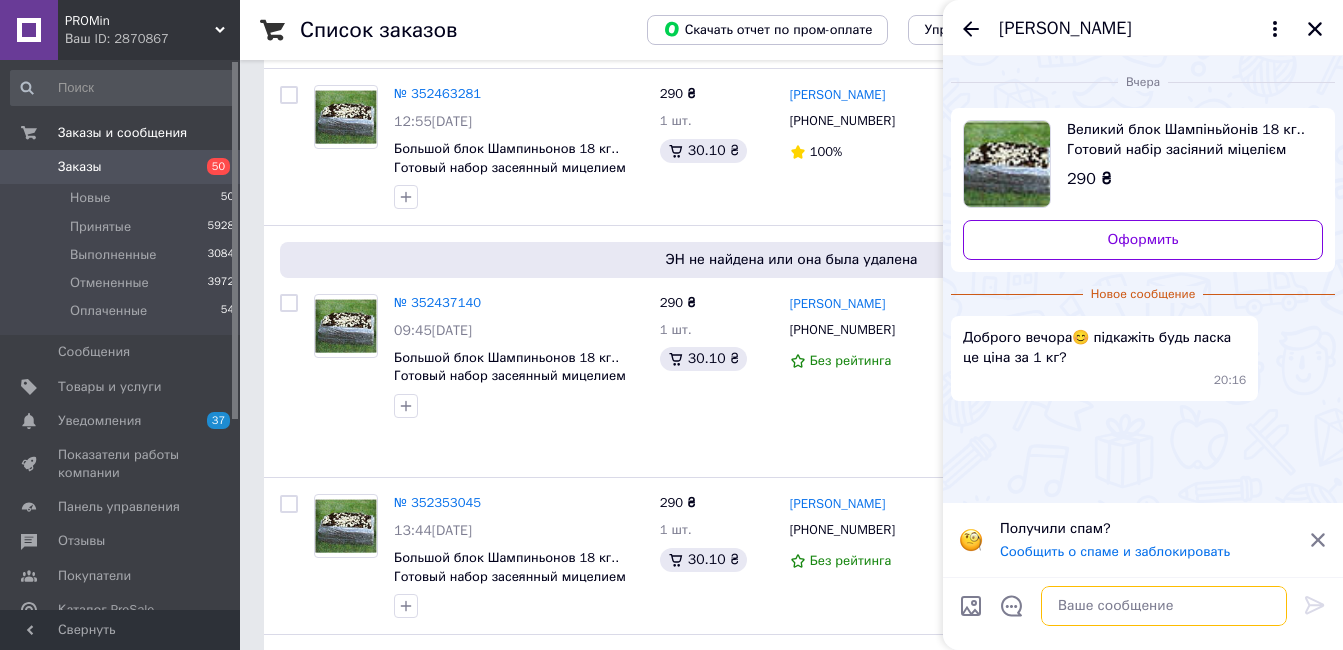 type on "д" 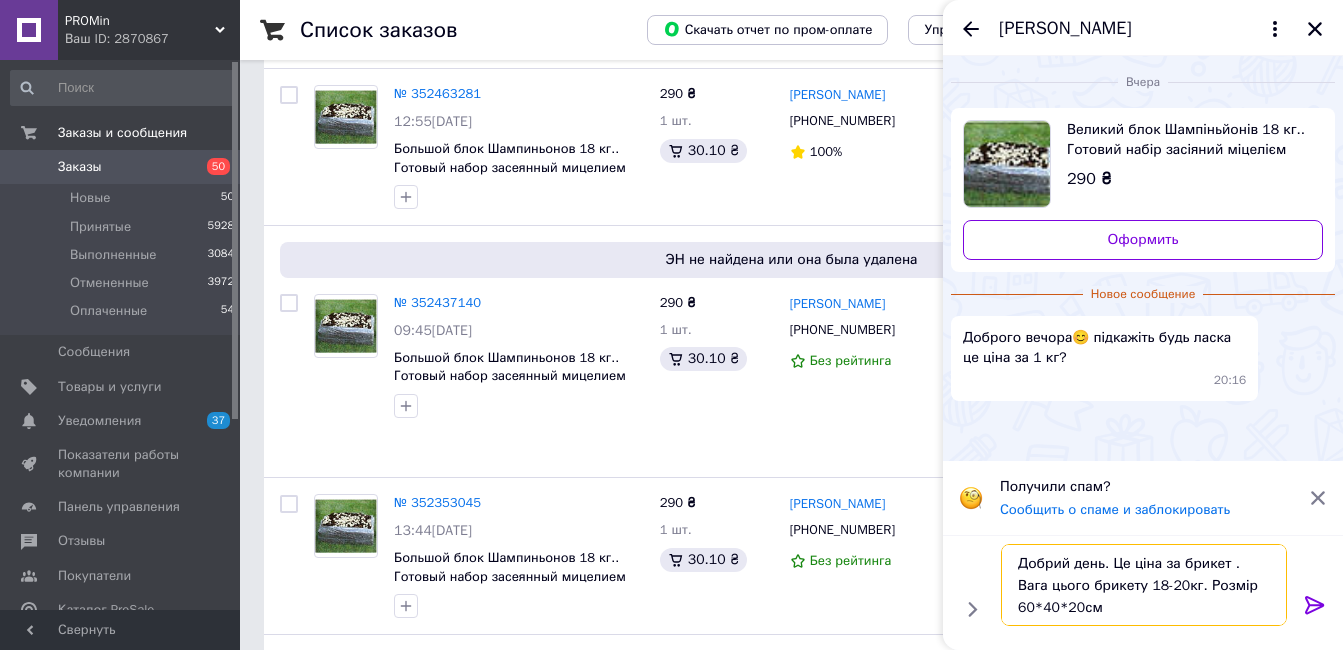 type on "Добрий день. Це ціна за брикет . Вага цього брикету 18-20кг. Розмір 60*40*20см" 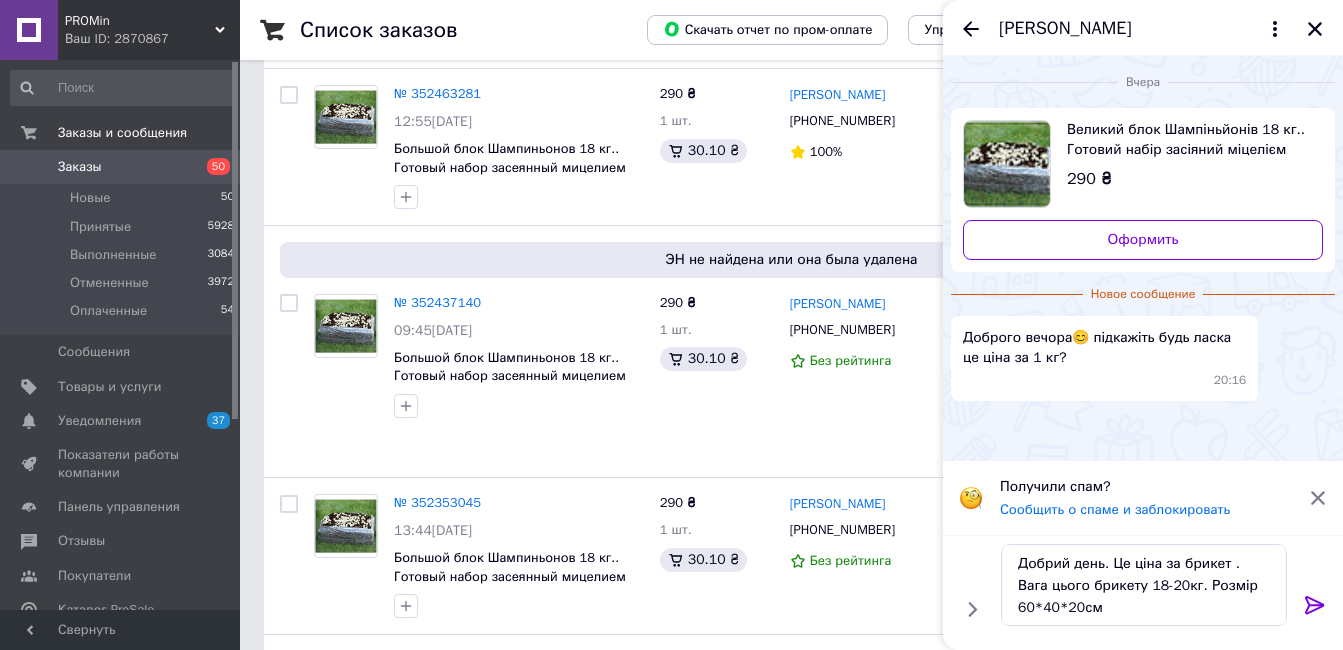 click 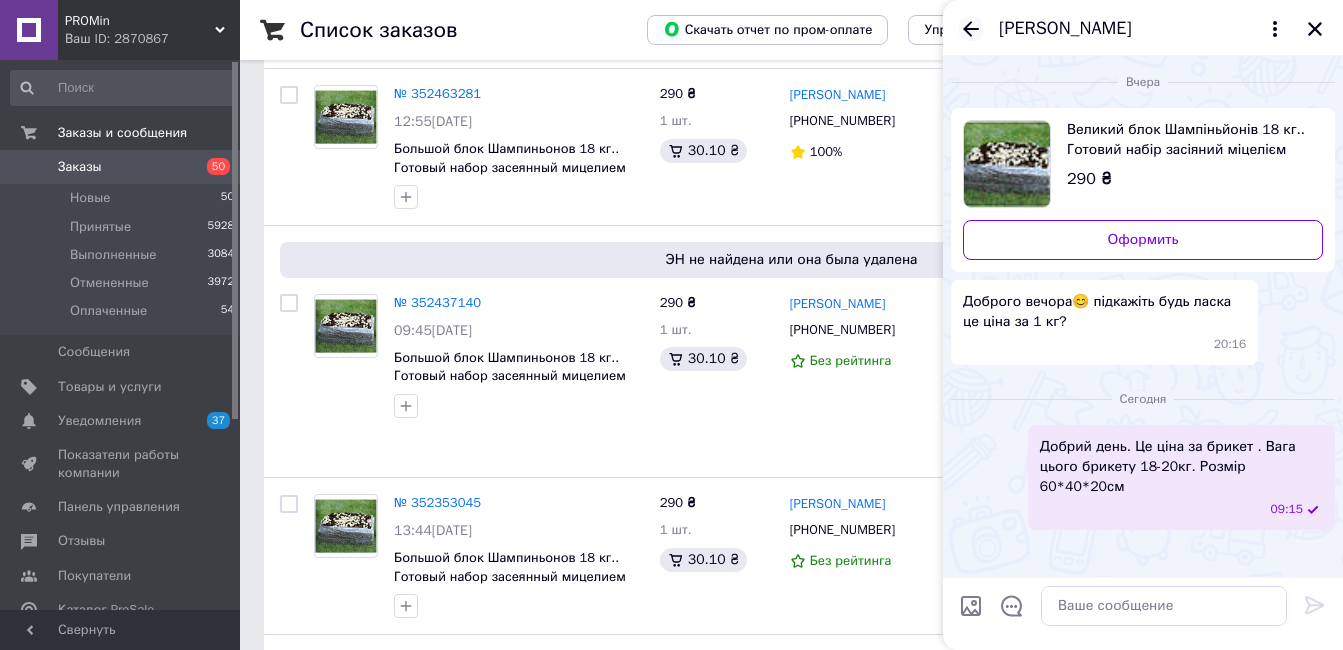 click 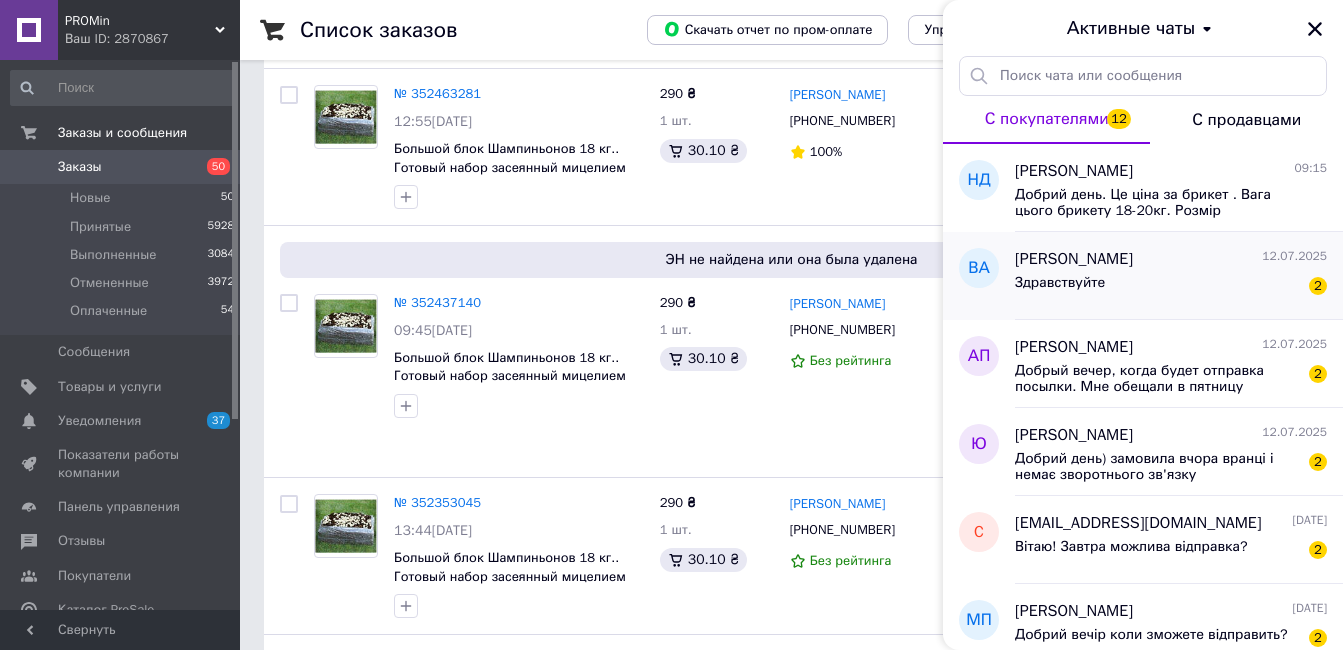 click on "Здравствуйте 2" at bounding box center (1171, 287) 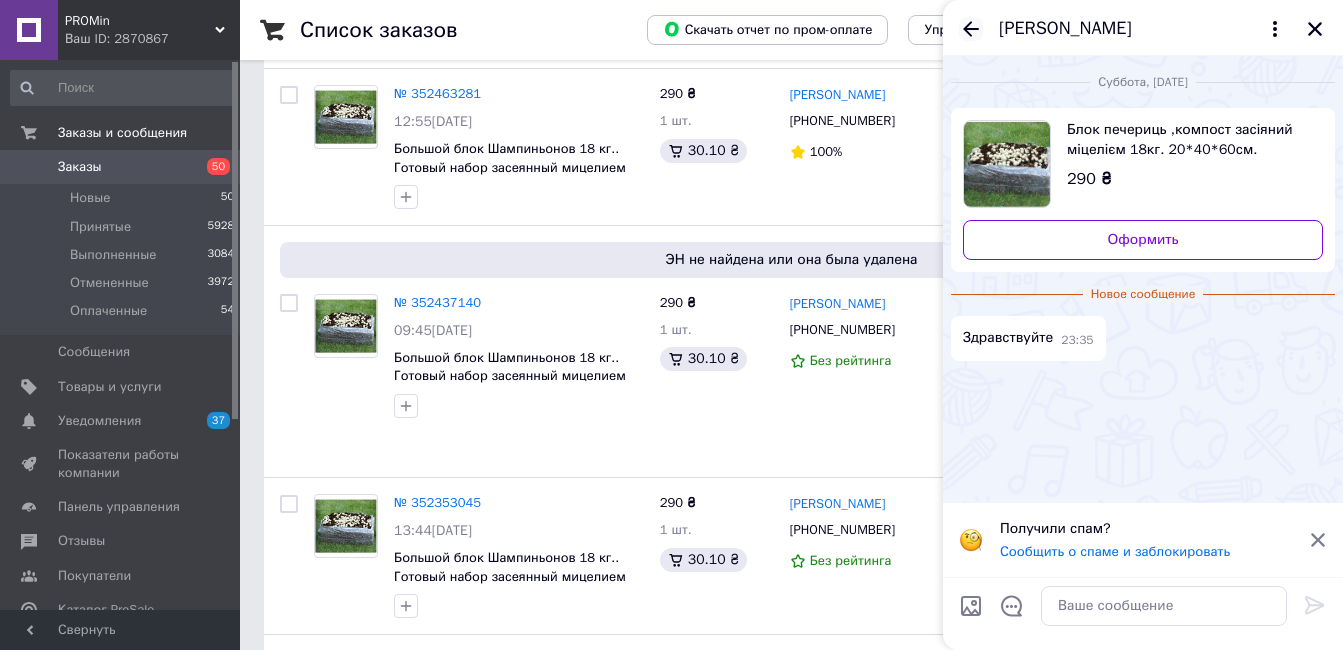 click 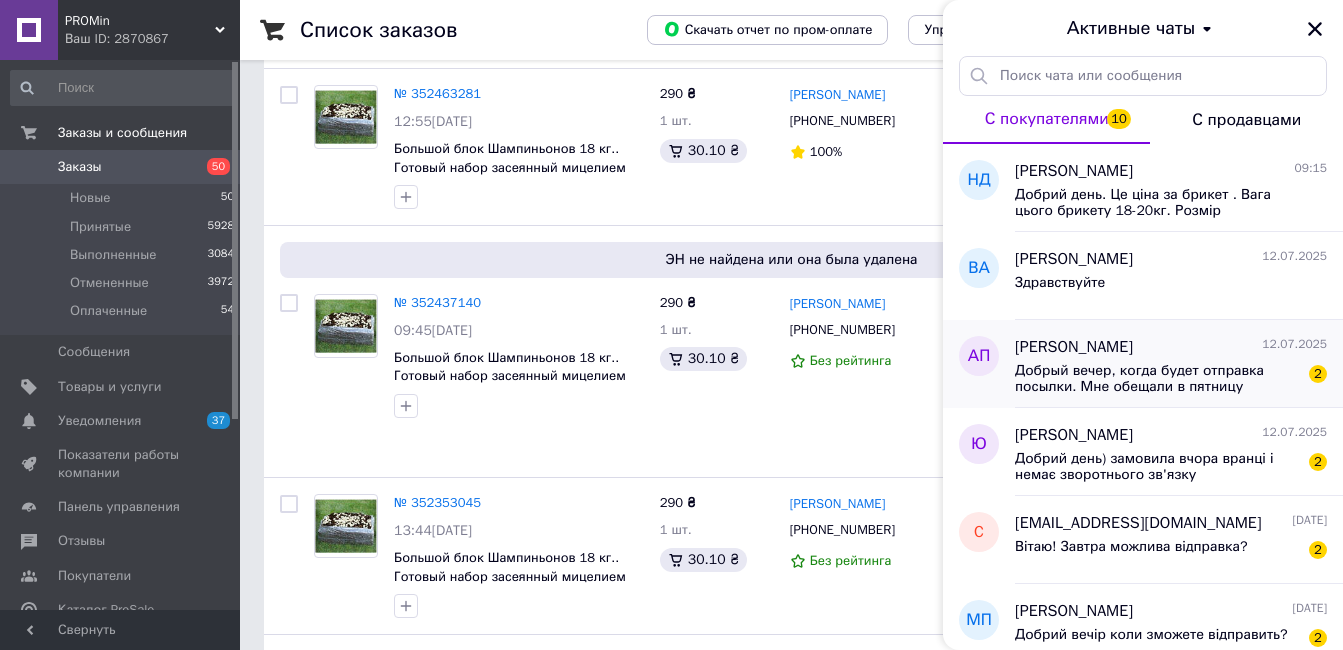 click on "[PERSON_NAME] [DATE] Добрый вечер, когда будет отправка посылки. Мне обещали в пятницу максимум, а сегодня уже суббота 2" at bounding box center [1179, 364] 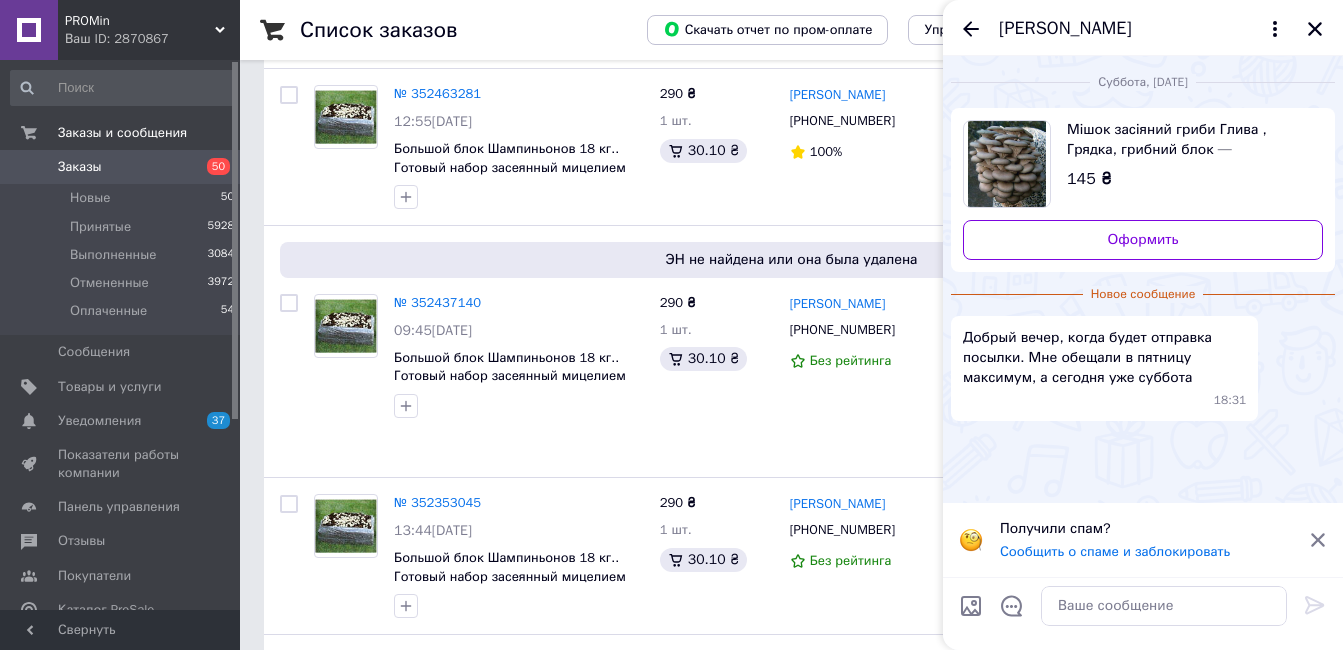 click on "[PERSON_NAME]" at bounding box center (1065, 29) 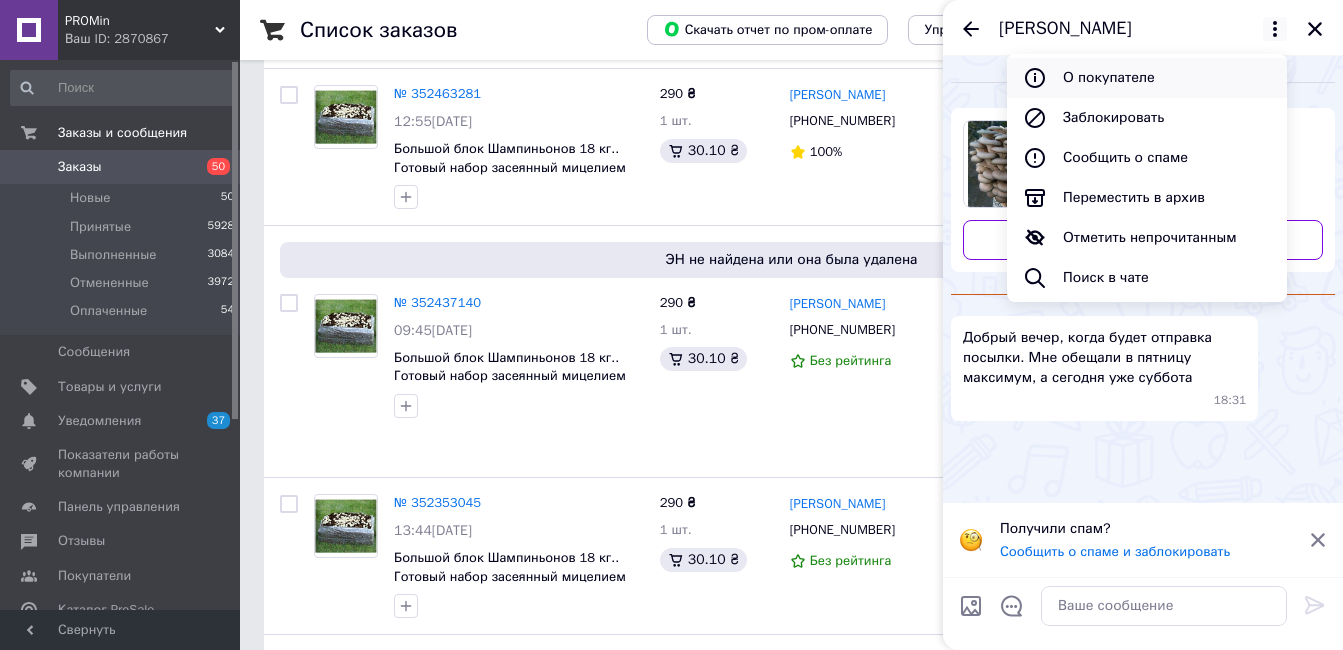 click on "О покупателе" at bounding box center (1147, 78) 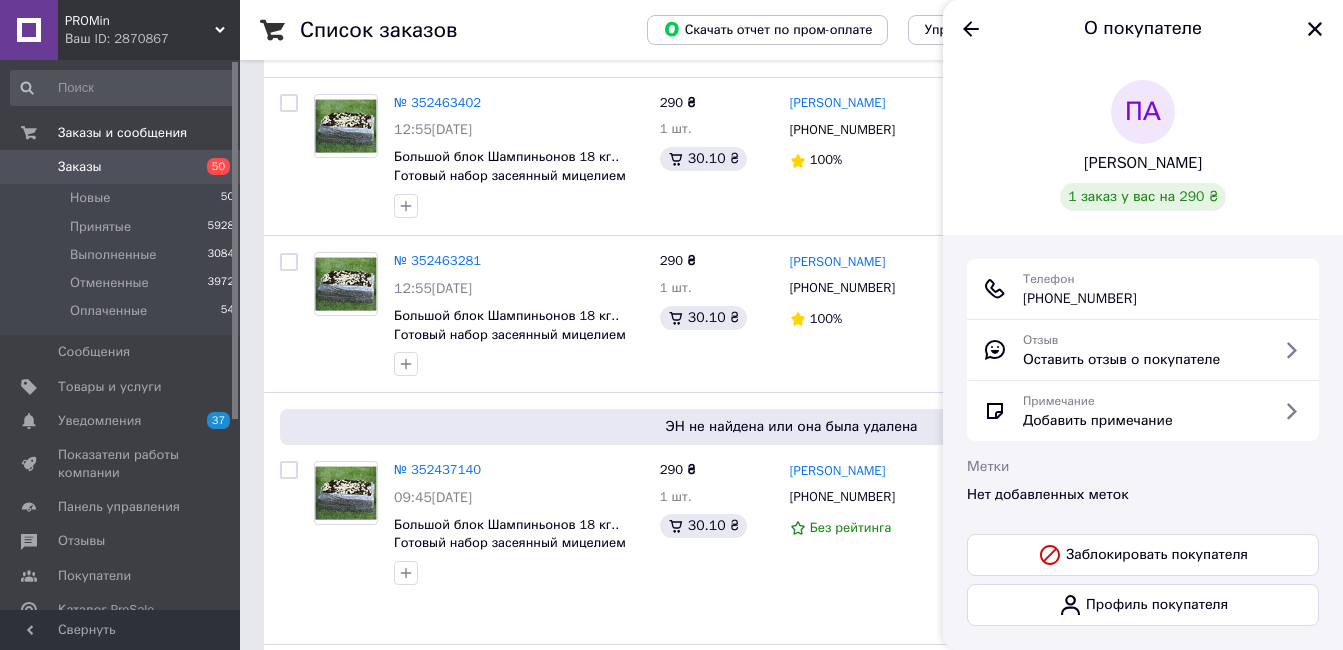 scroll, scrollTop: 759, scrollLeft: 0, axis: vertical 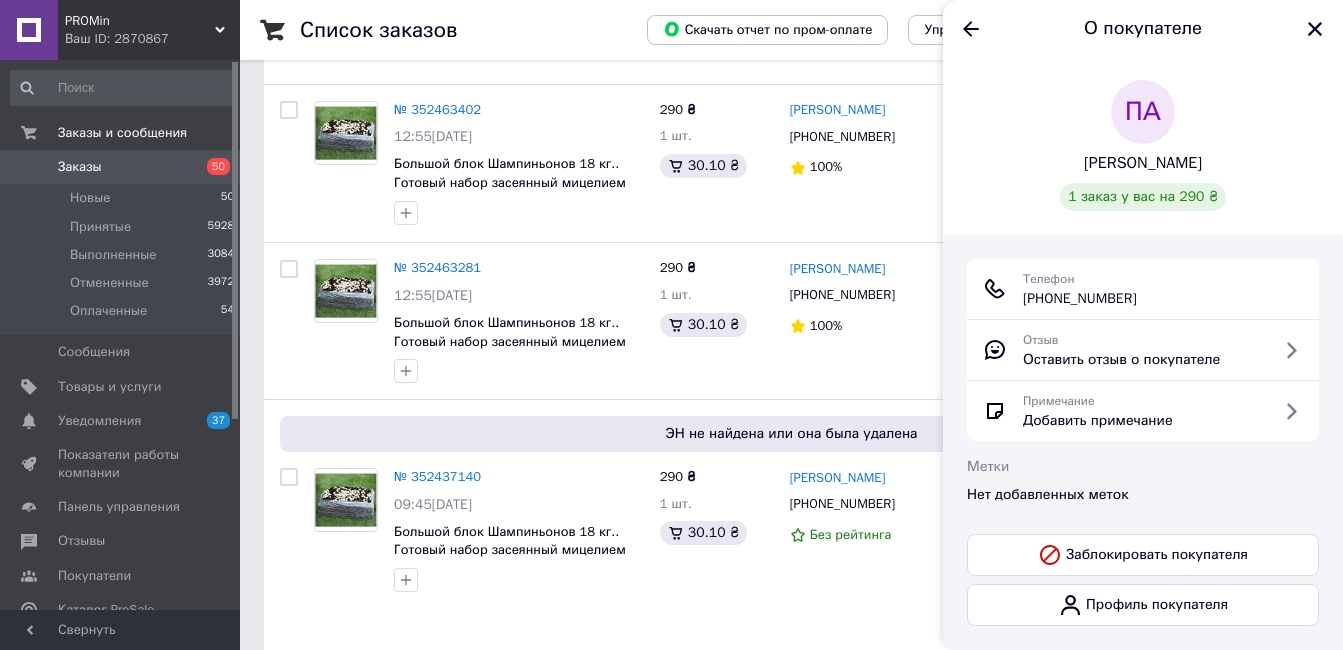 click on "ПА" at bounding box center [1143, 112] 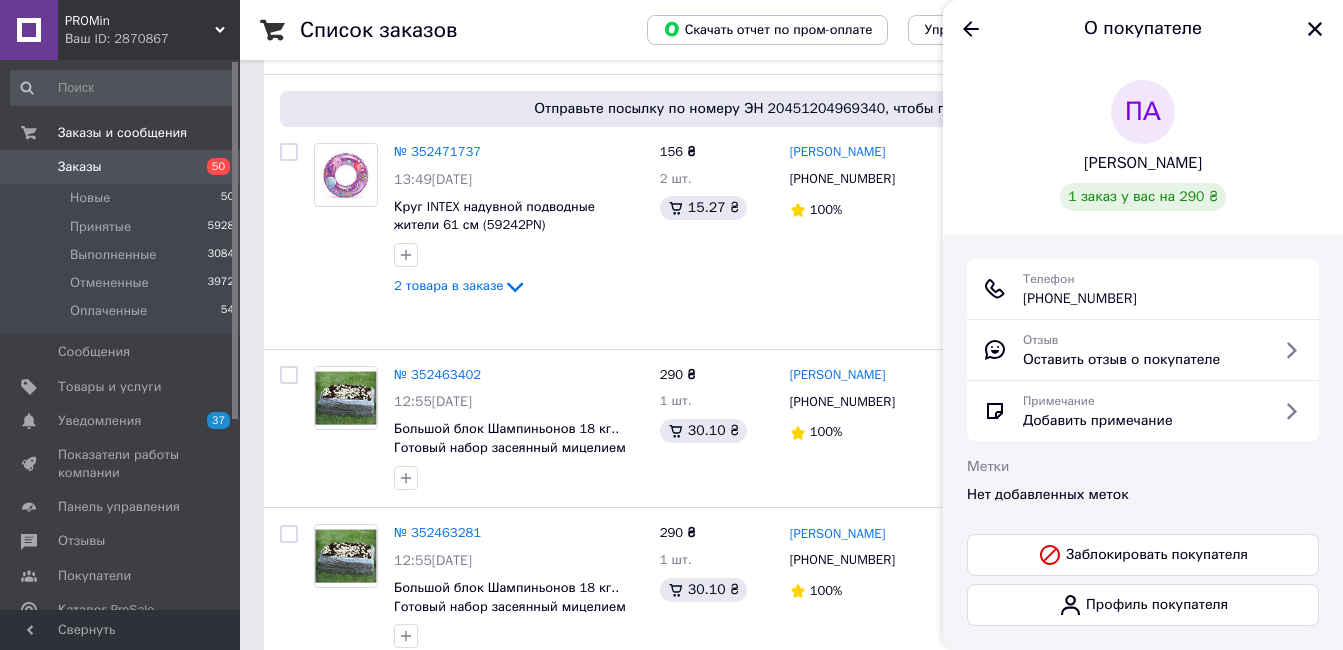 scroll, scrollTop: 313, scrollLeft: 0, axis: vertical 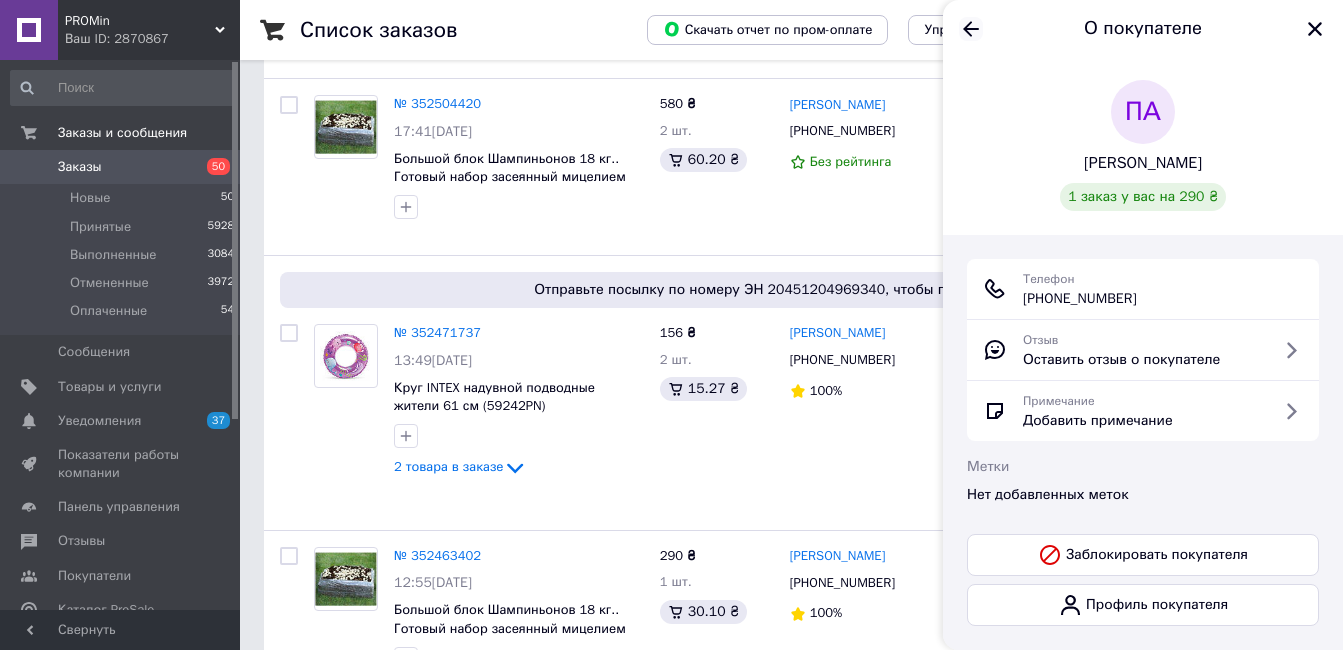 click 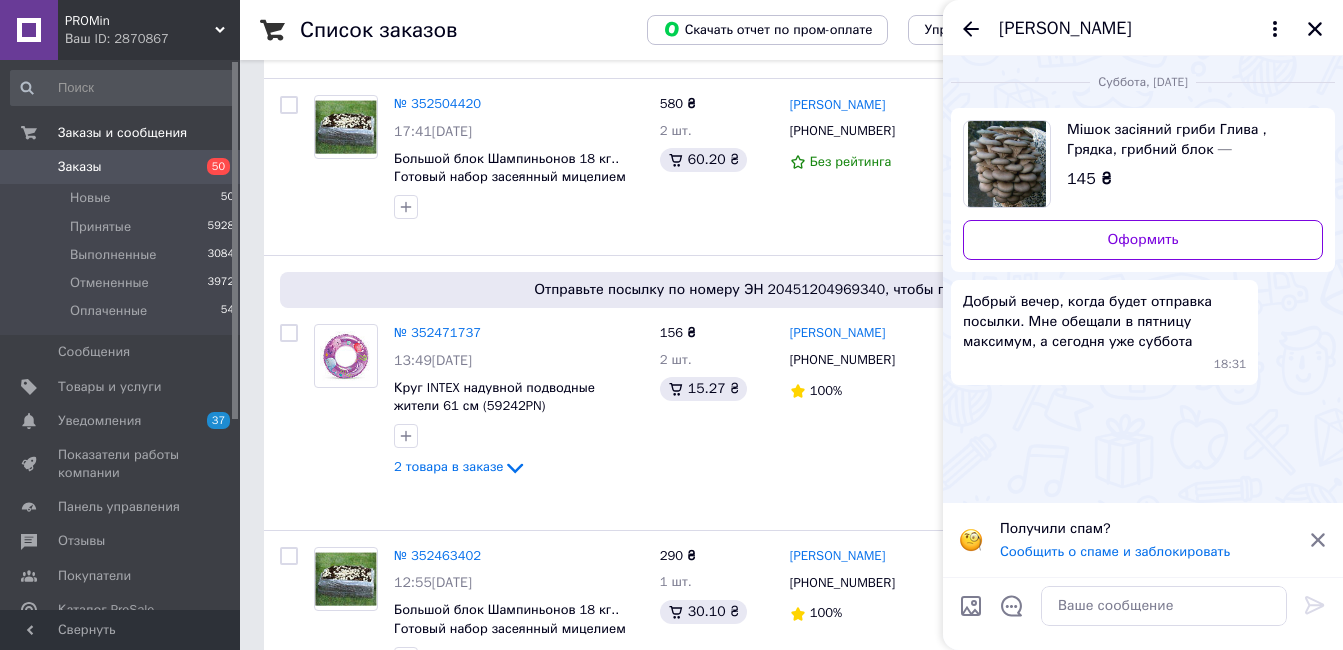 click at bounding box center (1006, 164) 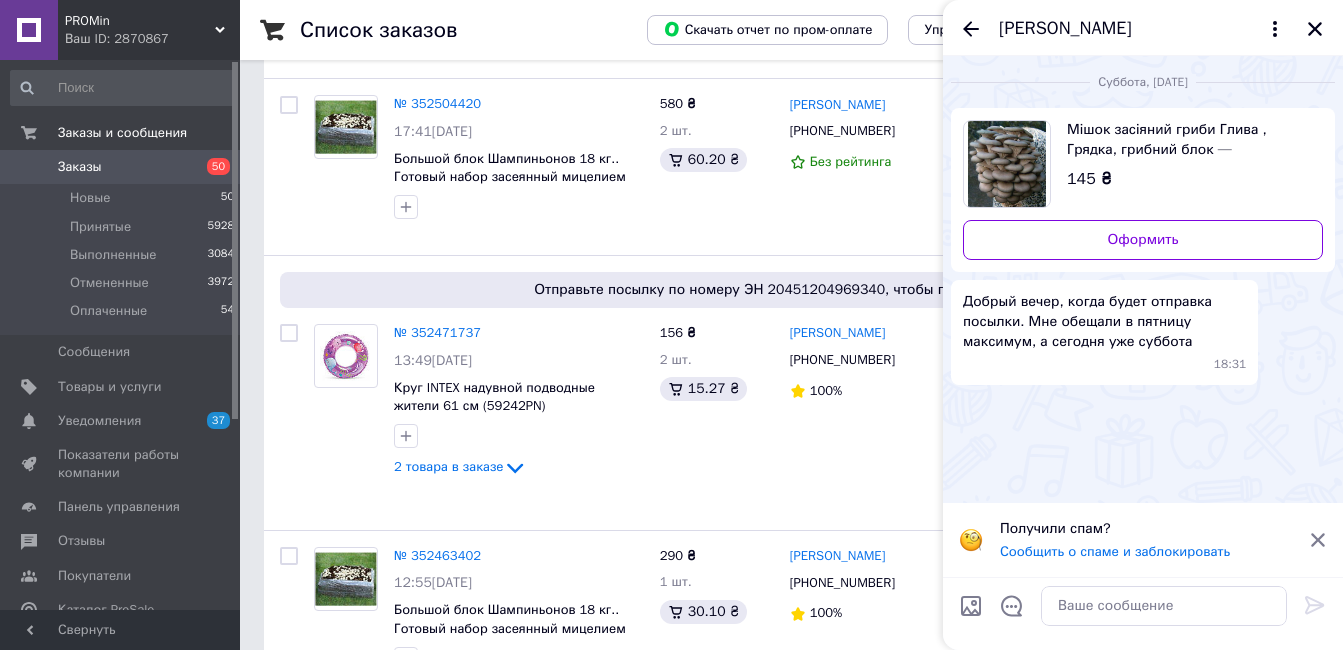 click on "[PERSON_NAME]" at bounding box center [1065, 29] 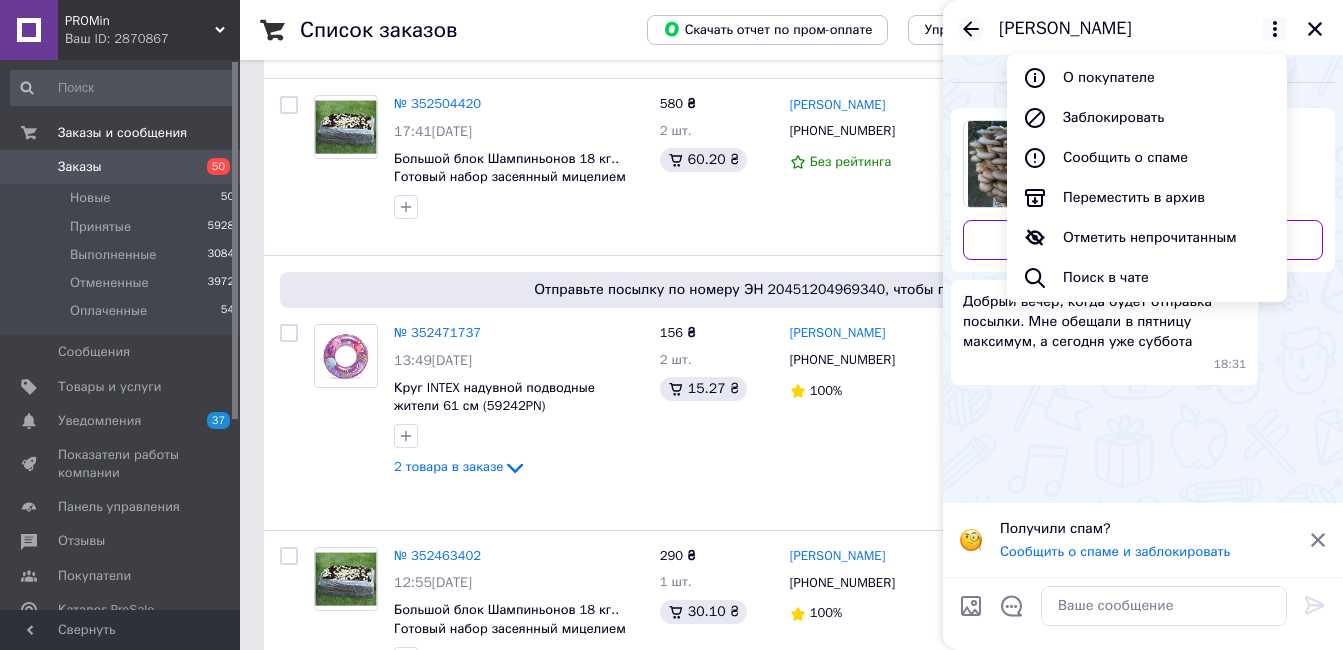 click 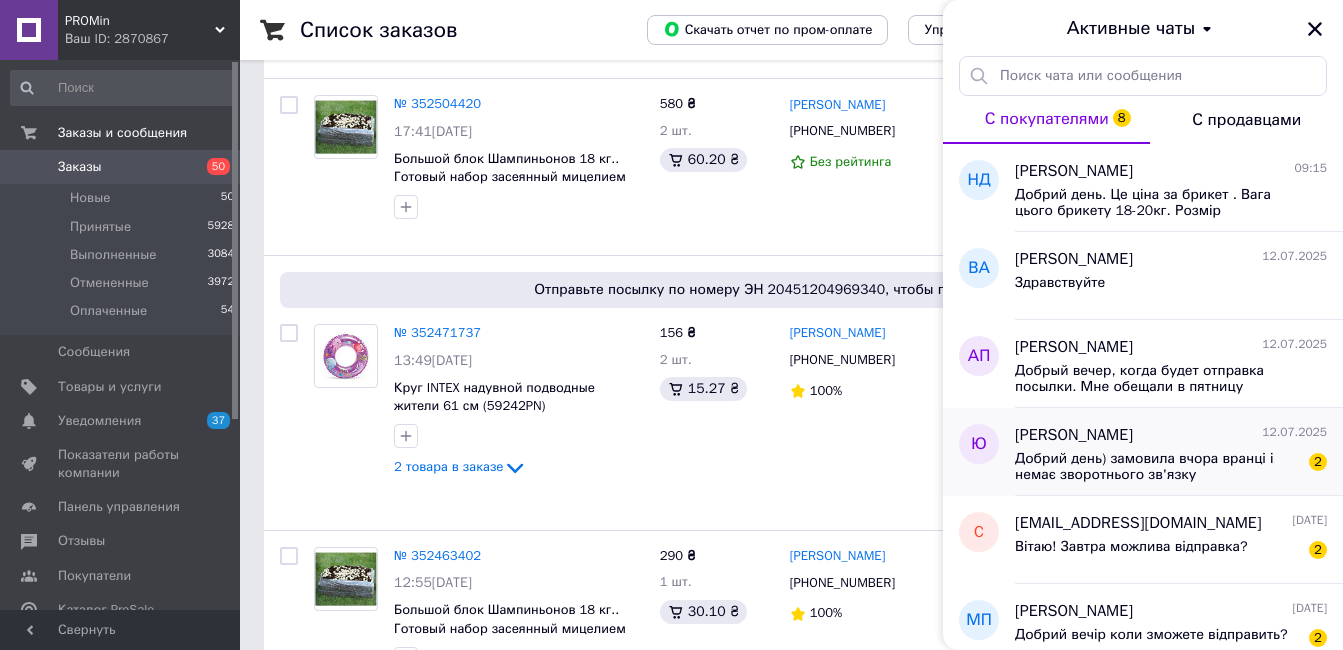 click on "Добрий день) замовила вчора вранці і немає зворотнього зв'язку" at bounding box center [1157, 467] 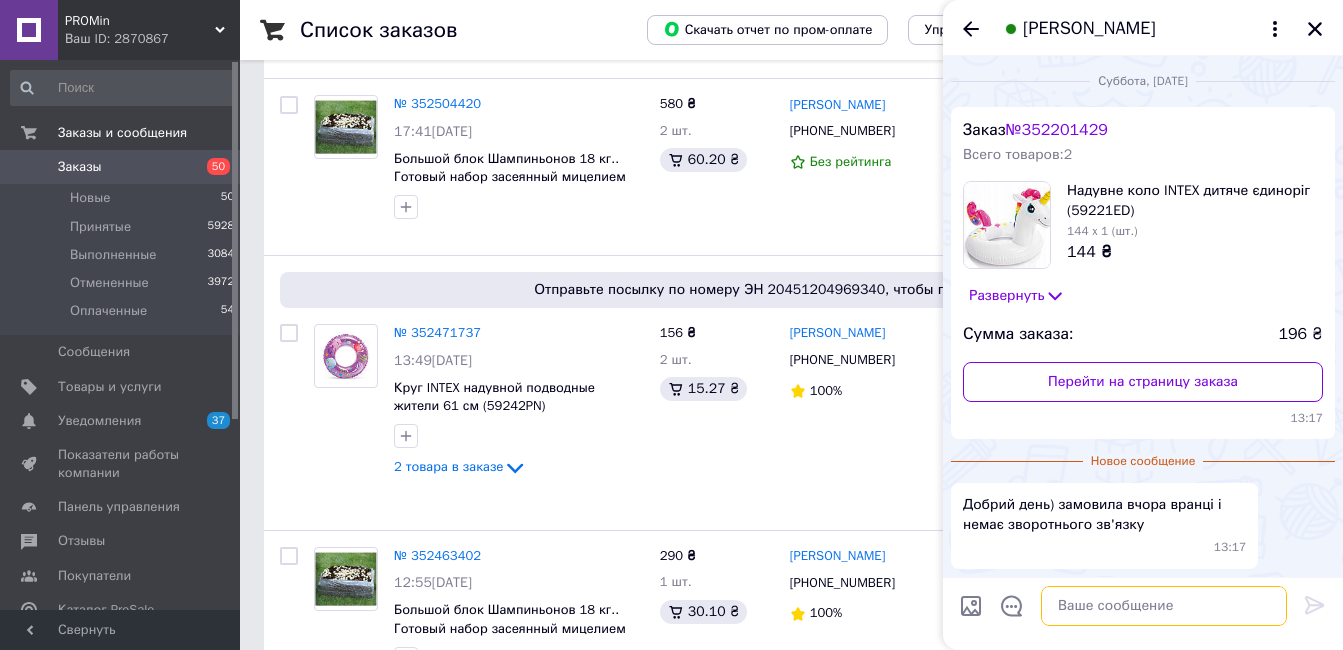 click at bounding box center (1164, 606) 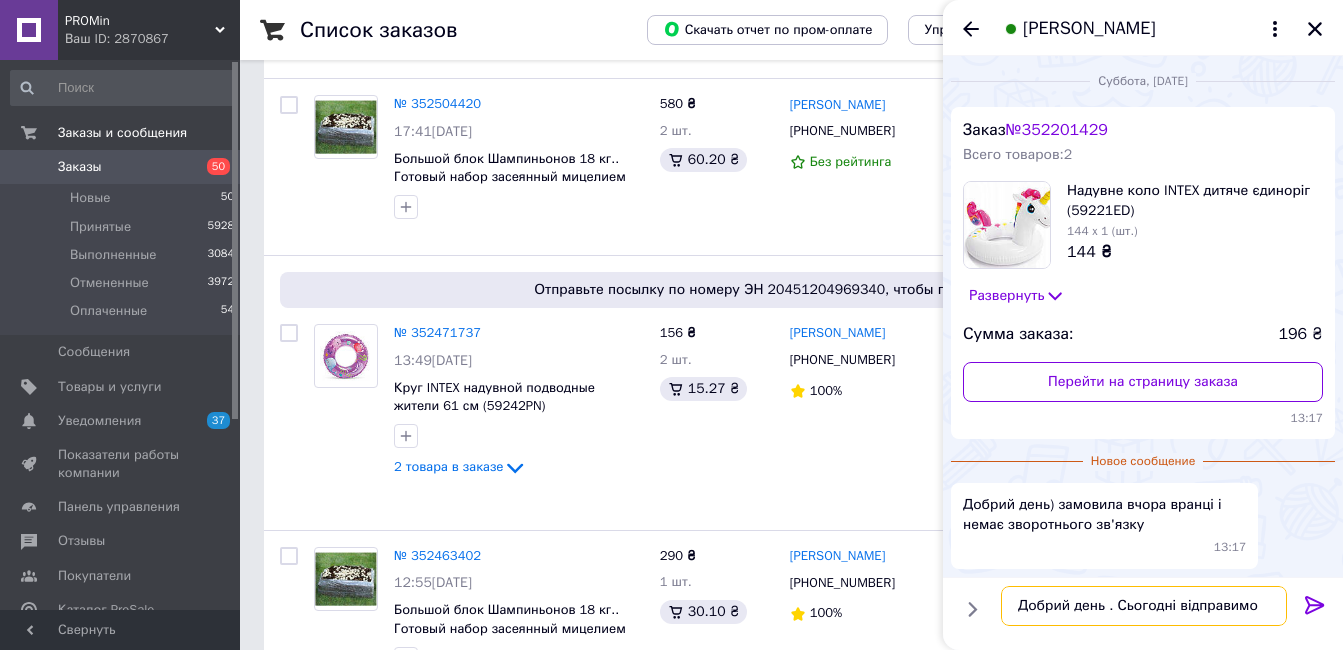 type on "Добрий день . Сьогодні відправимо" 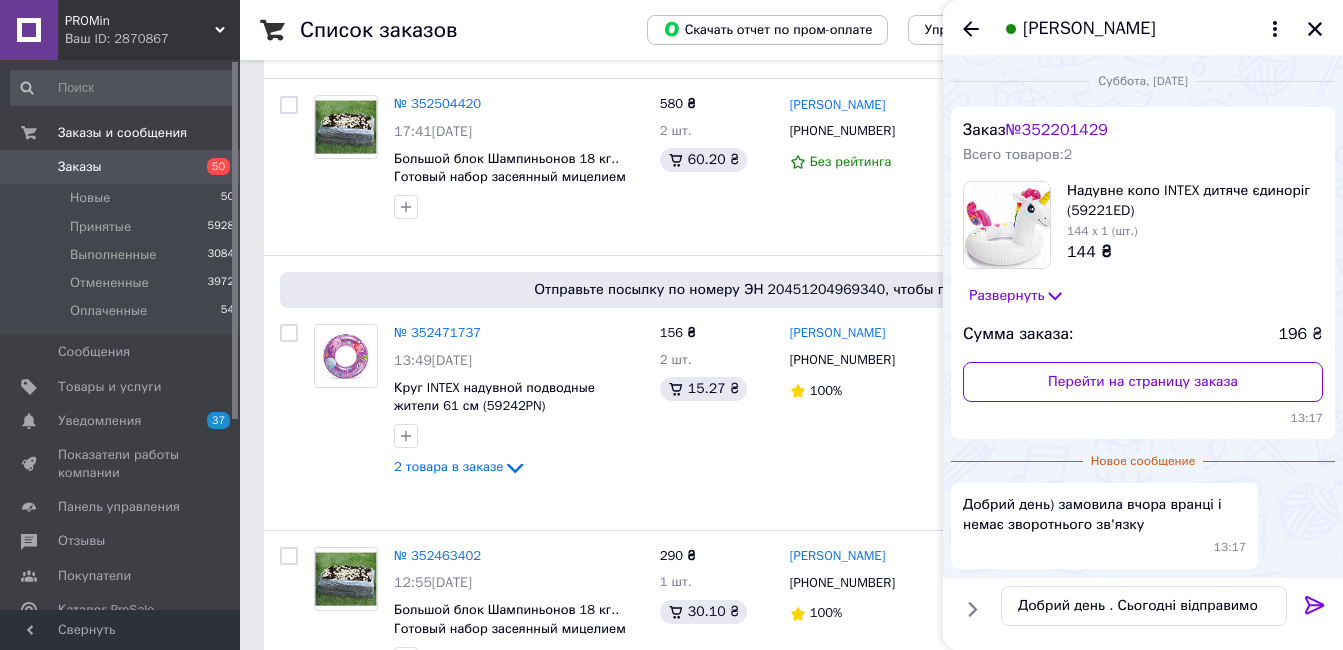 click 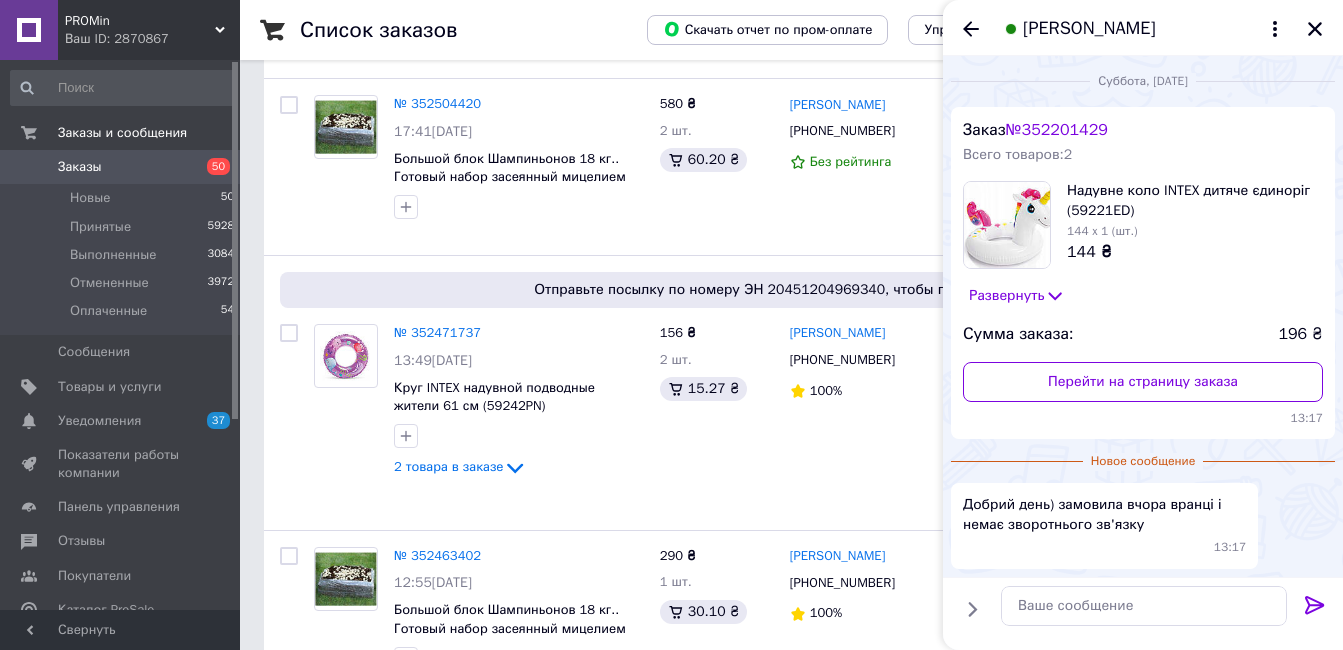scroll, scrollTop: 1217, scrollLeft: 0, axis: vertical 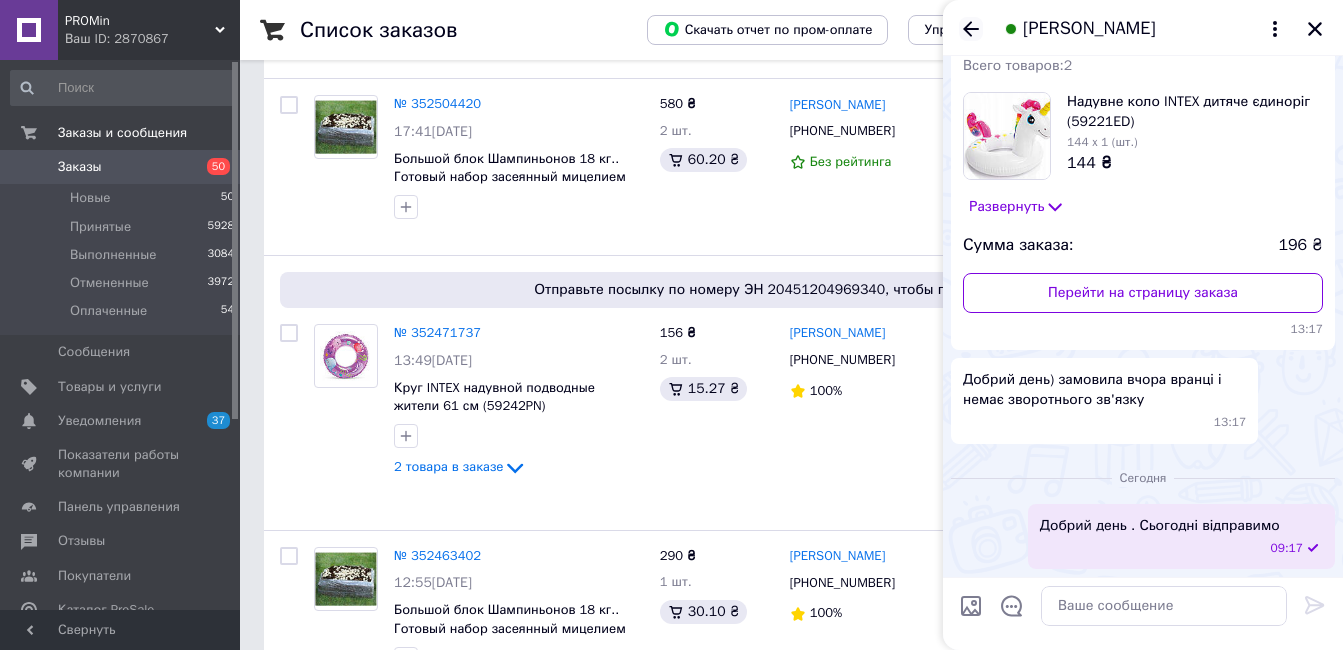 click 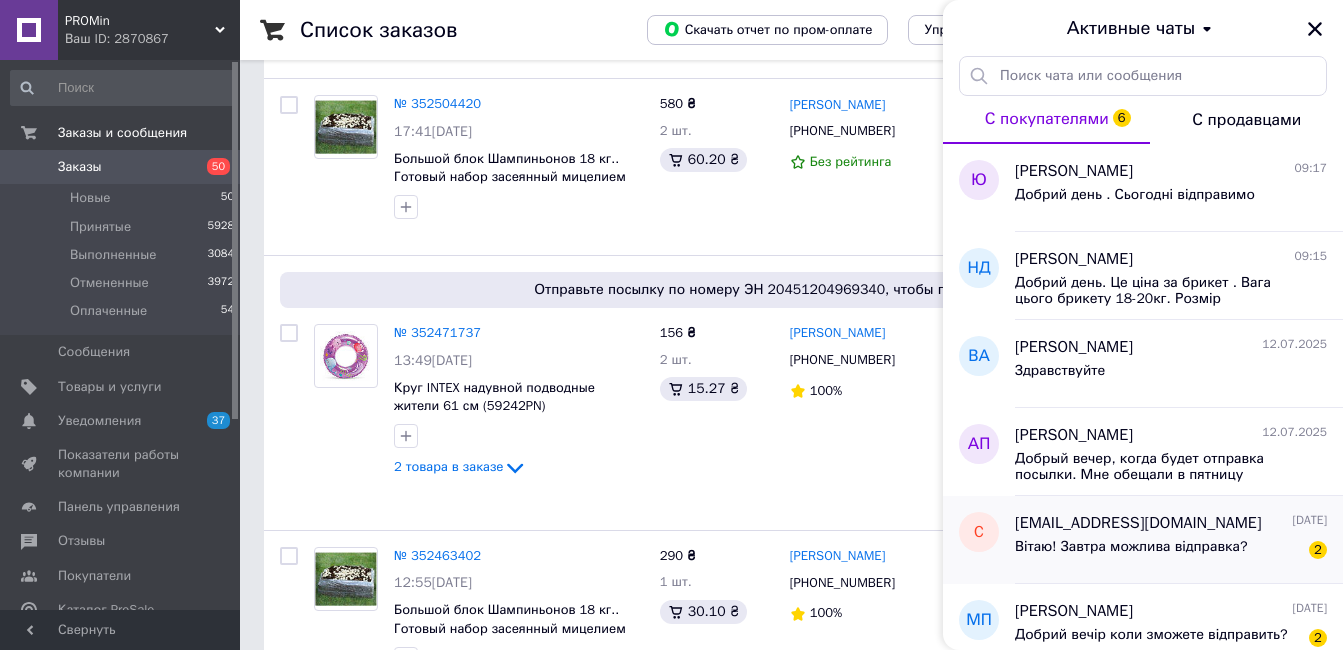 click on "Вітаю! Завтра можлива відправка?" at bounding box center (1131, 553) 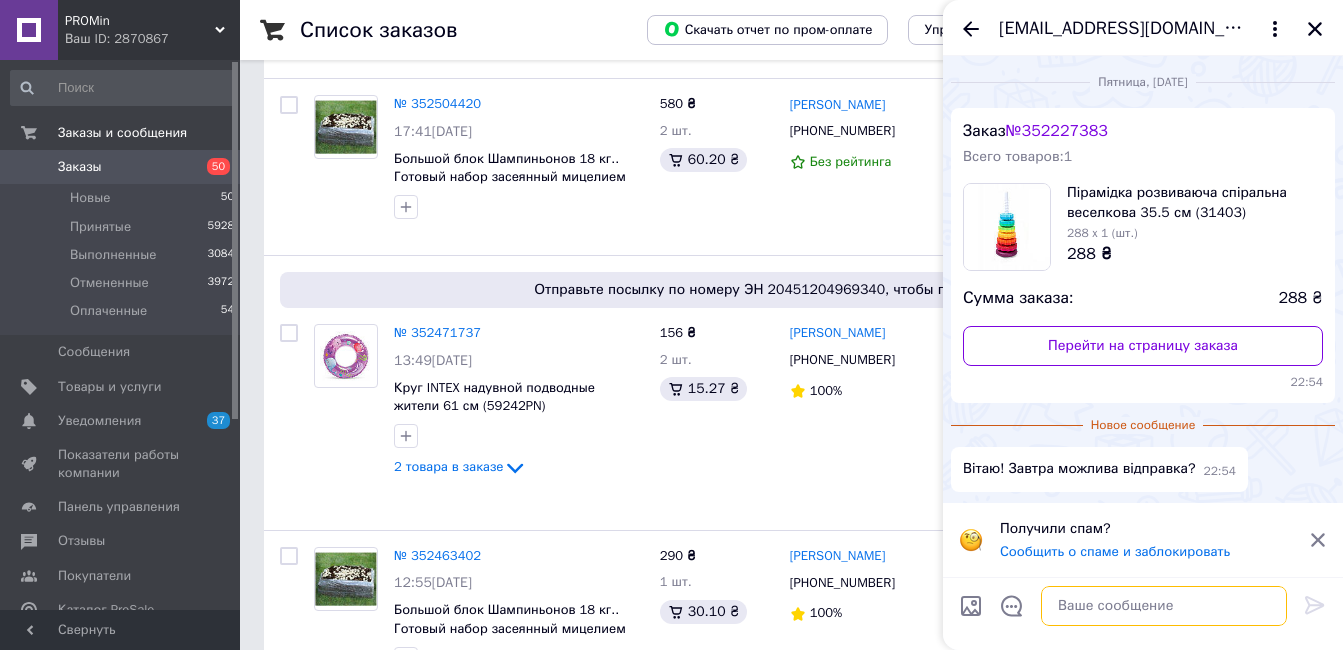 click at bounding box center [1164, 606] 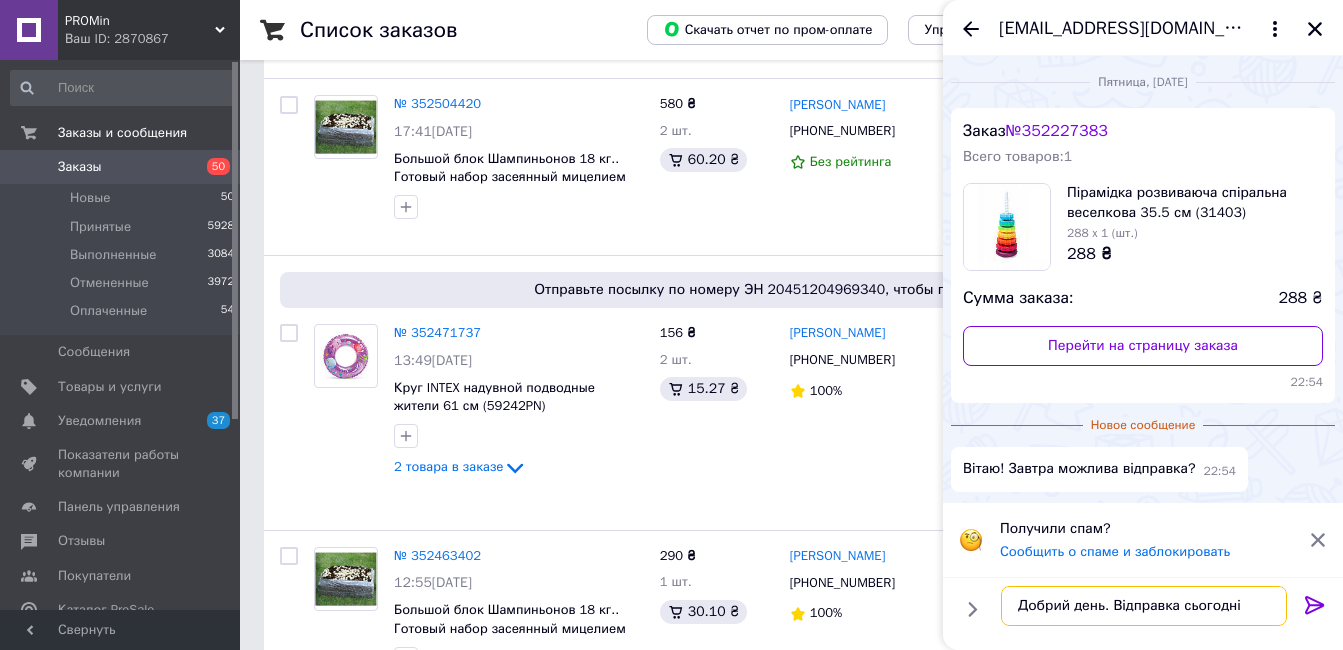 type on "Добрий день. Відправка сьогодні" 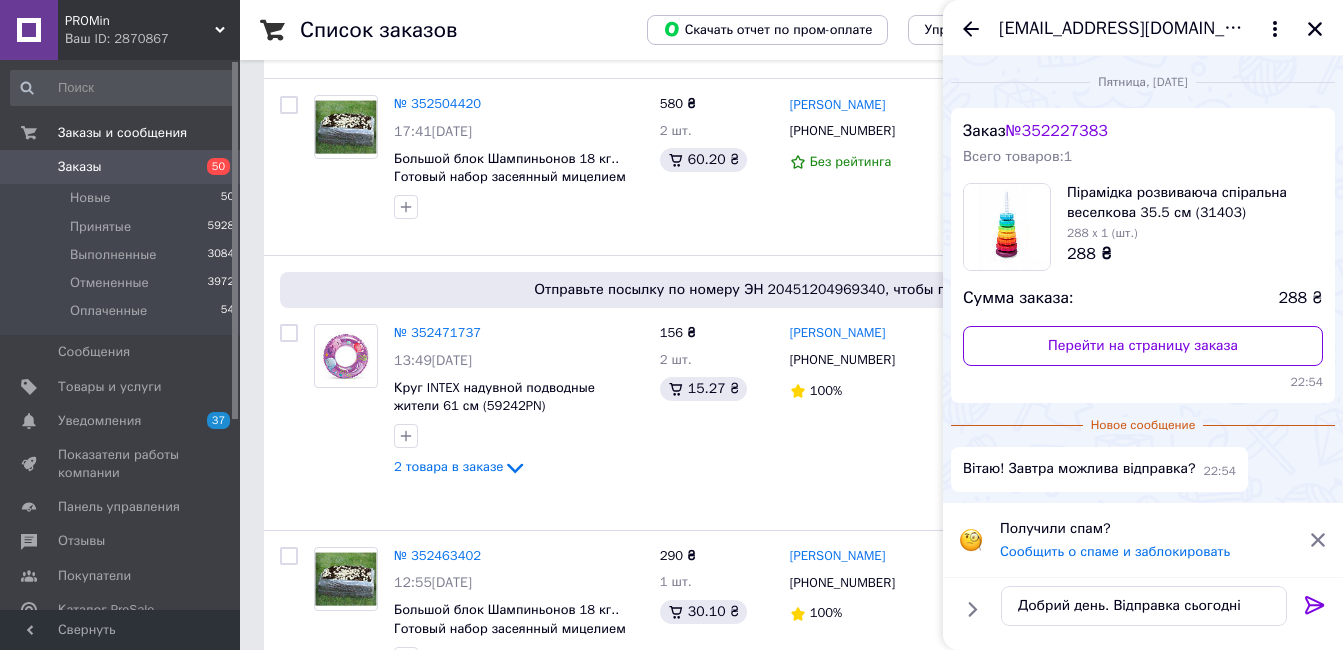 click 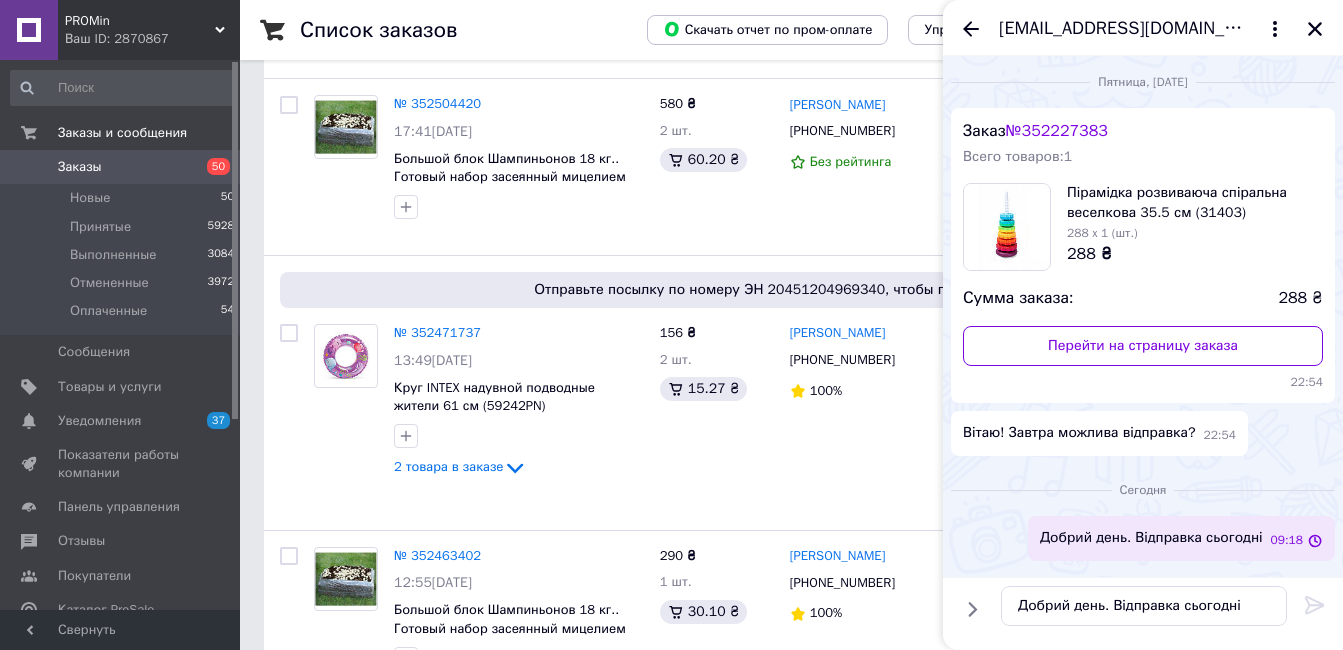 type 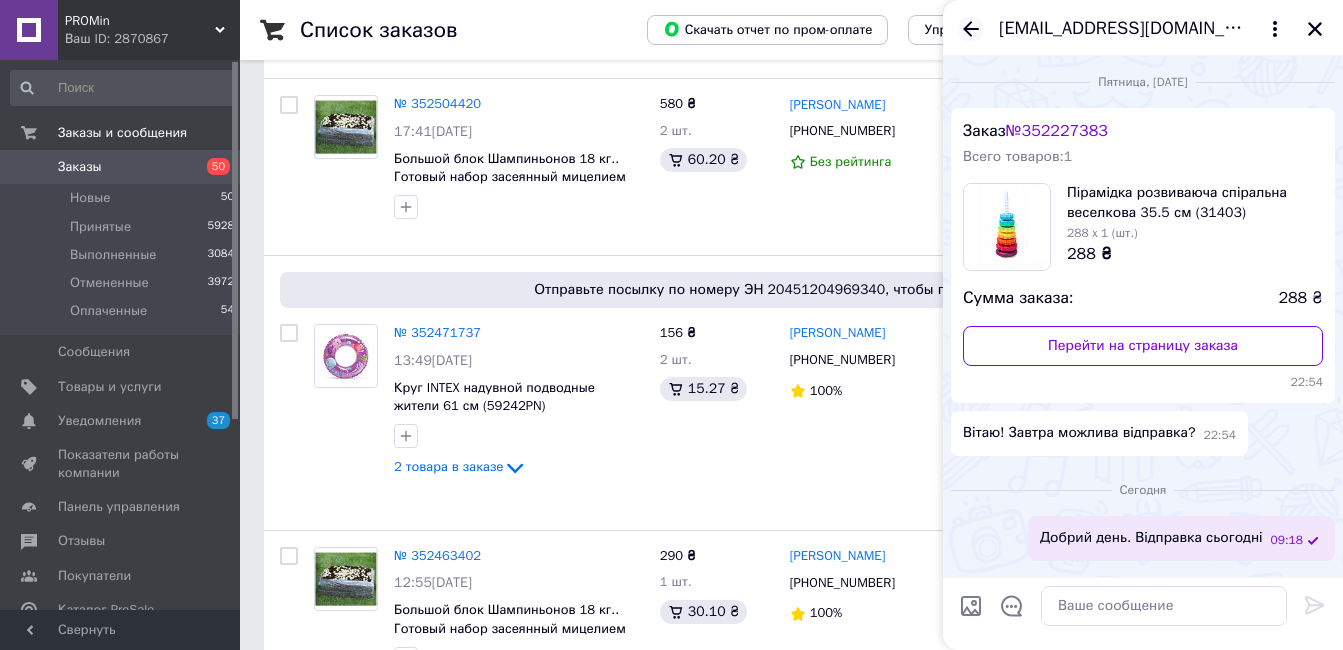 click 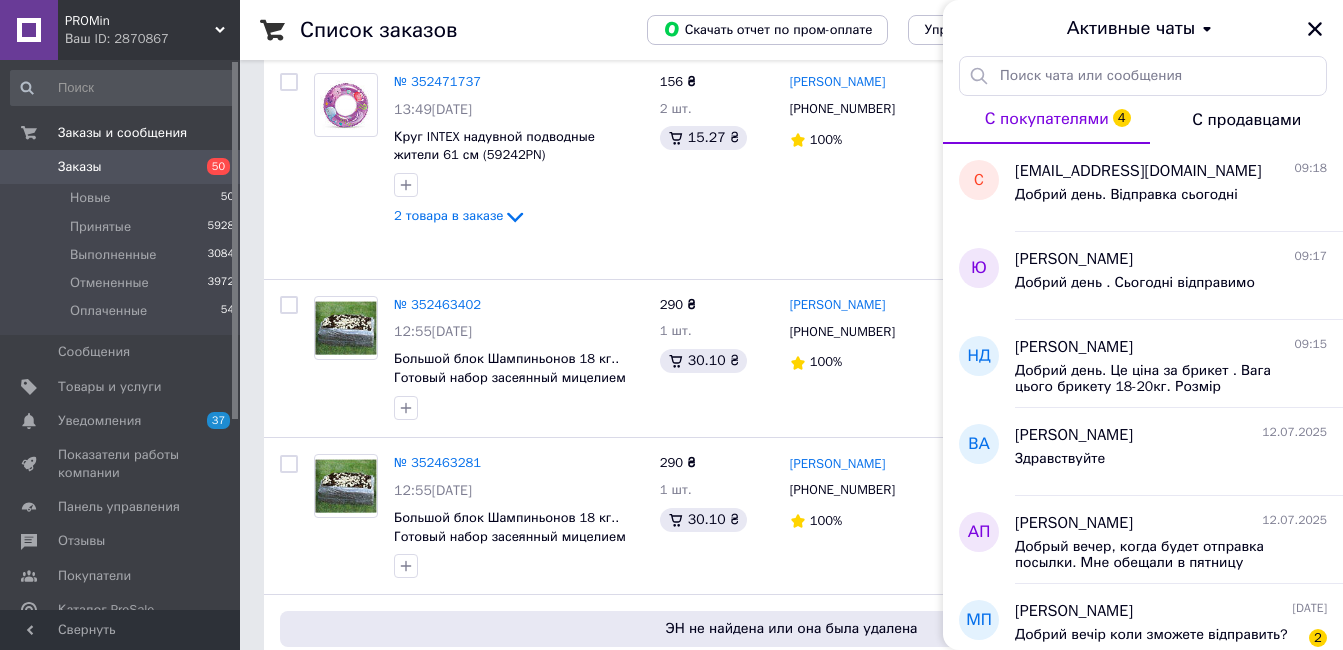 scroll, scrollTop: 620, scrollLeft: 0, axis: vertical 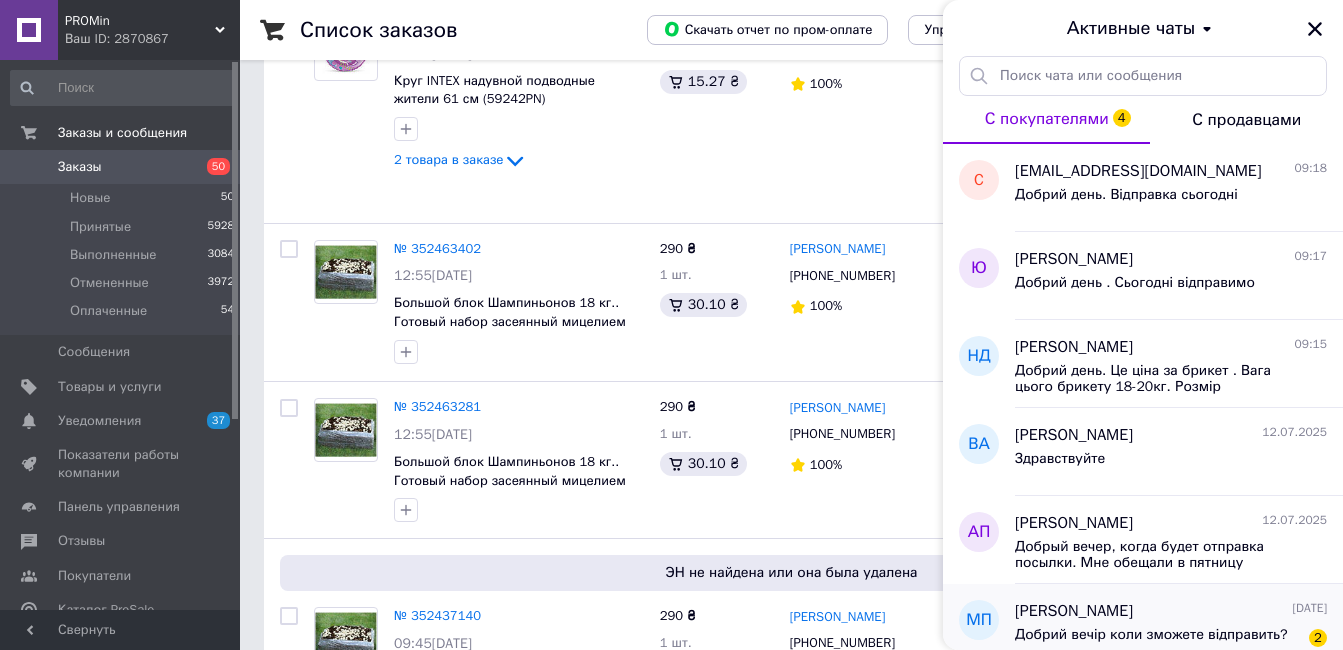 click on "[PERSON_NAME] [DATE]" at bounding box center [1171, 611] 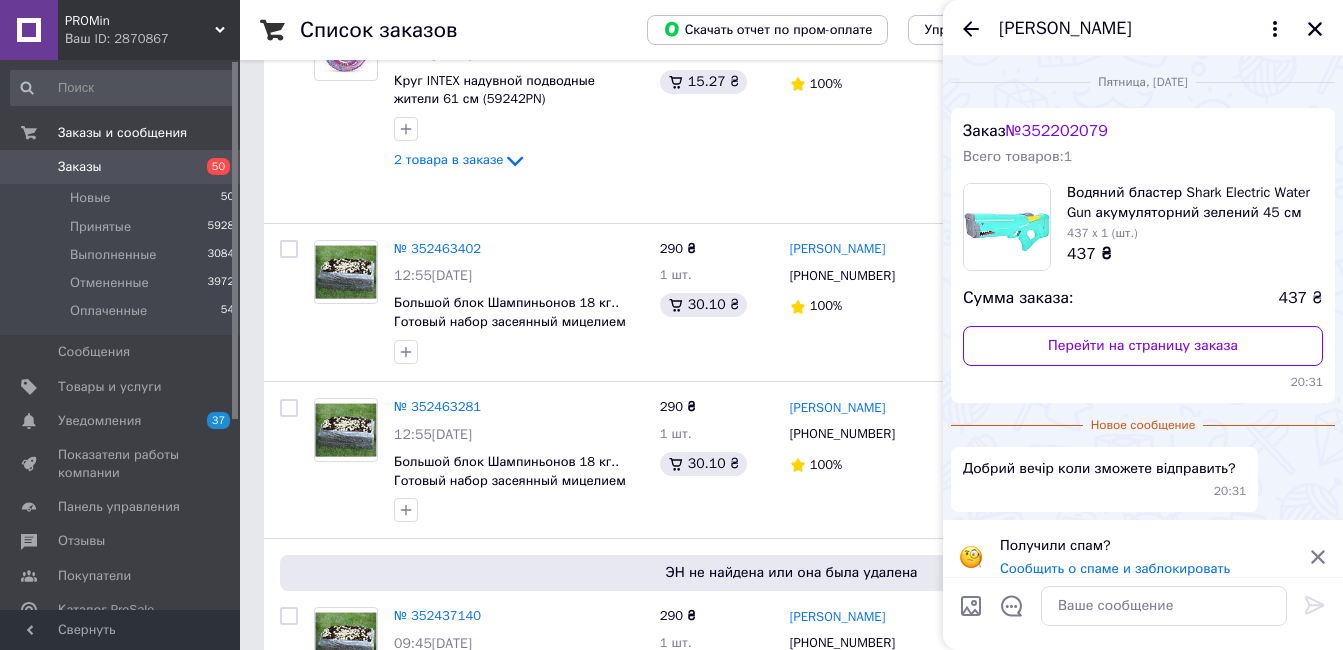 scroll, scrollTop: 16, scrollLeft: 0, axis: vertical 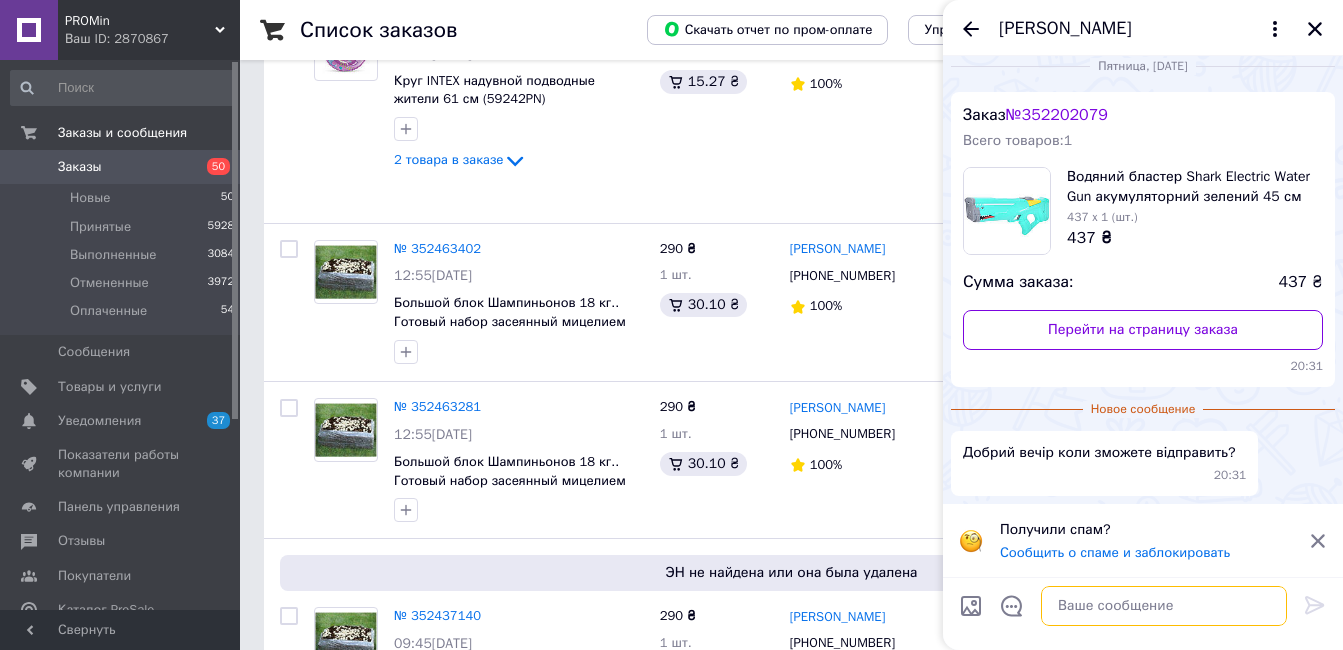 click at bounding box center (1164, 606) 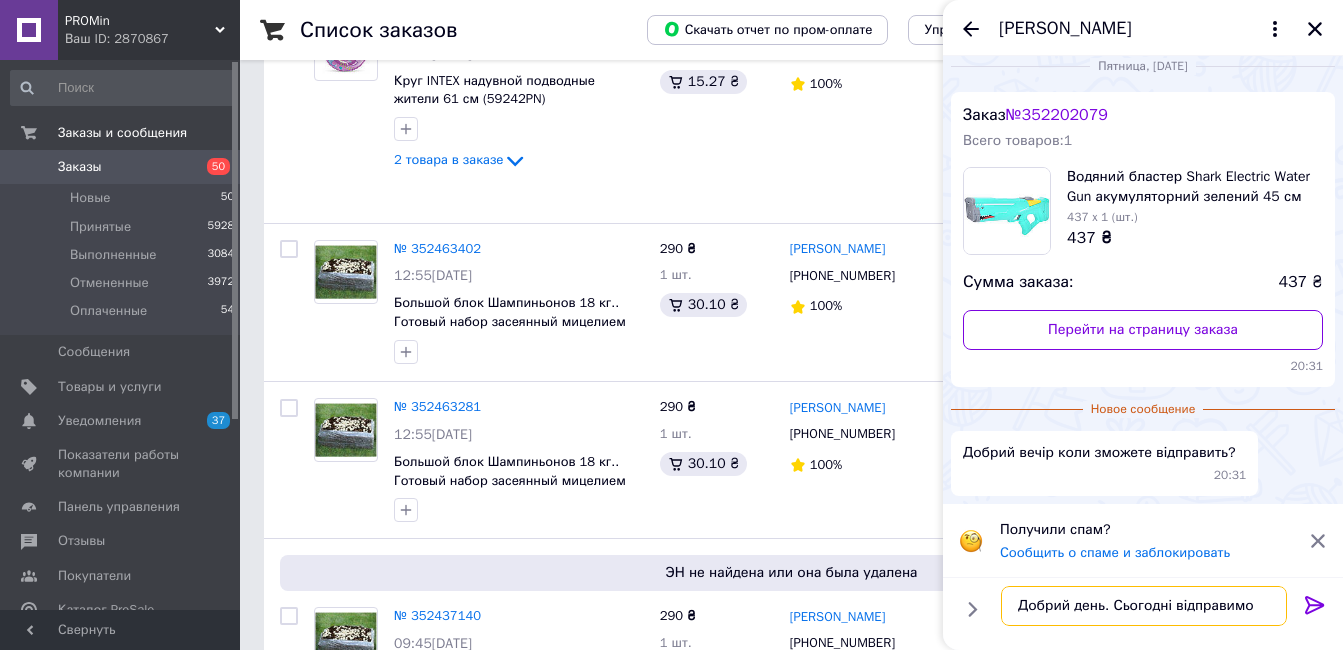type on "Добрий день. Сьогодні відправимо" 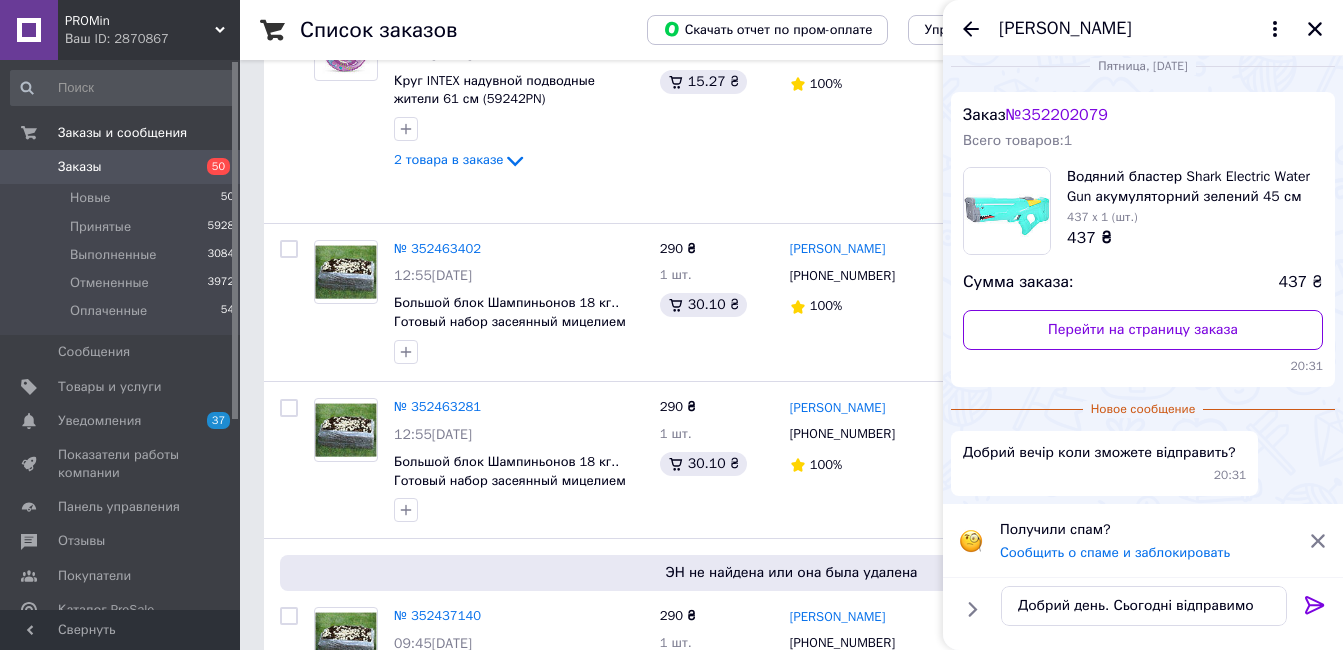 click 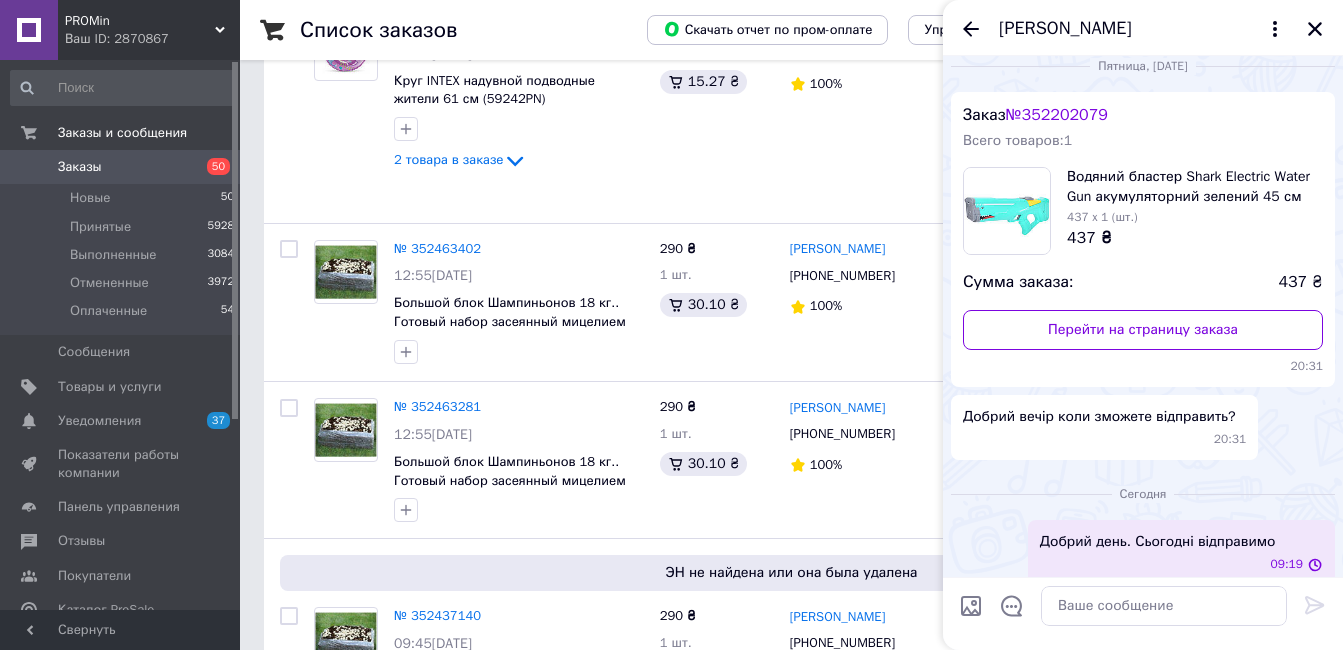 scroll, scrollTop: 32, scrollLeft: 0, axis: vertical 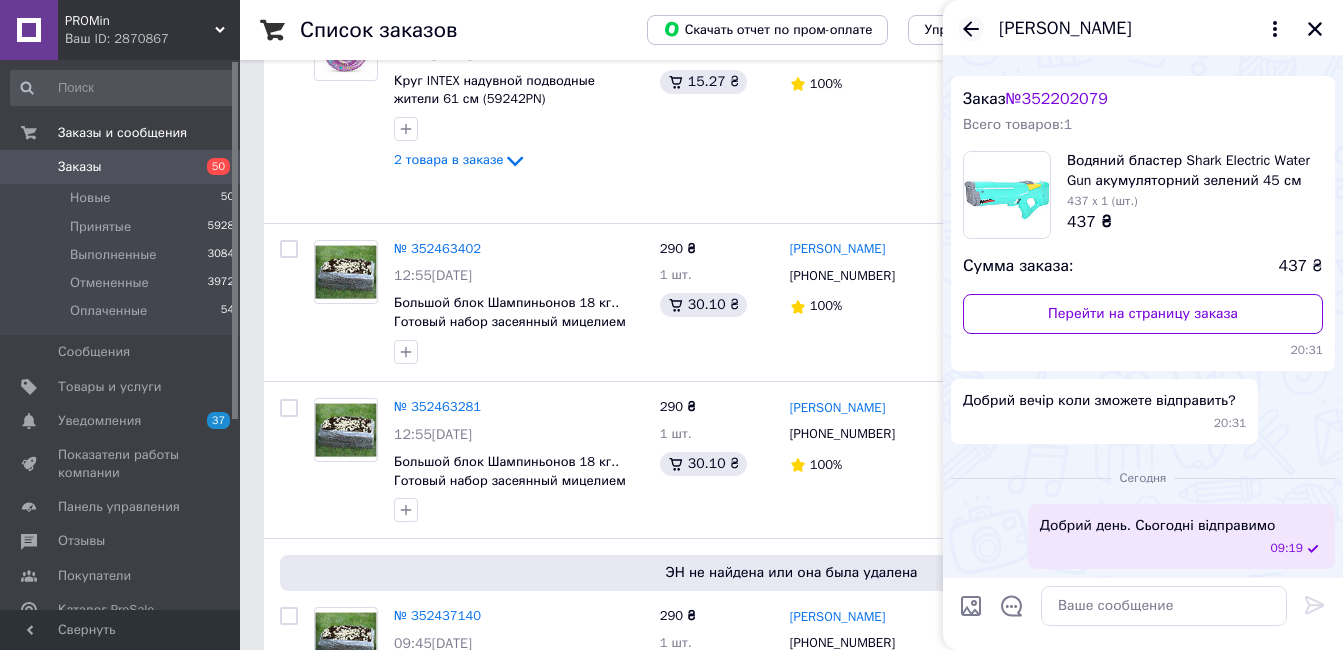 click 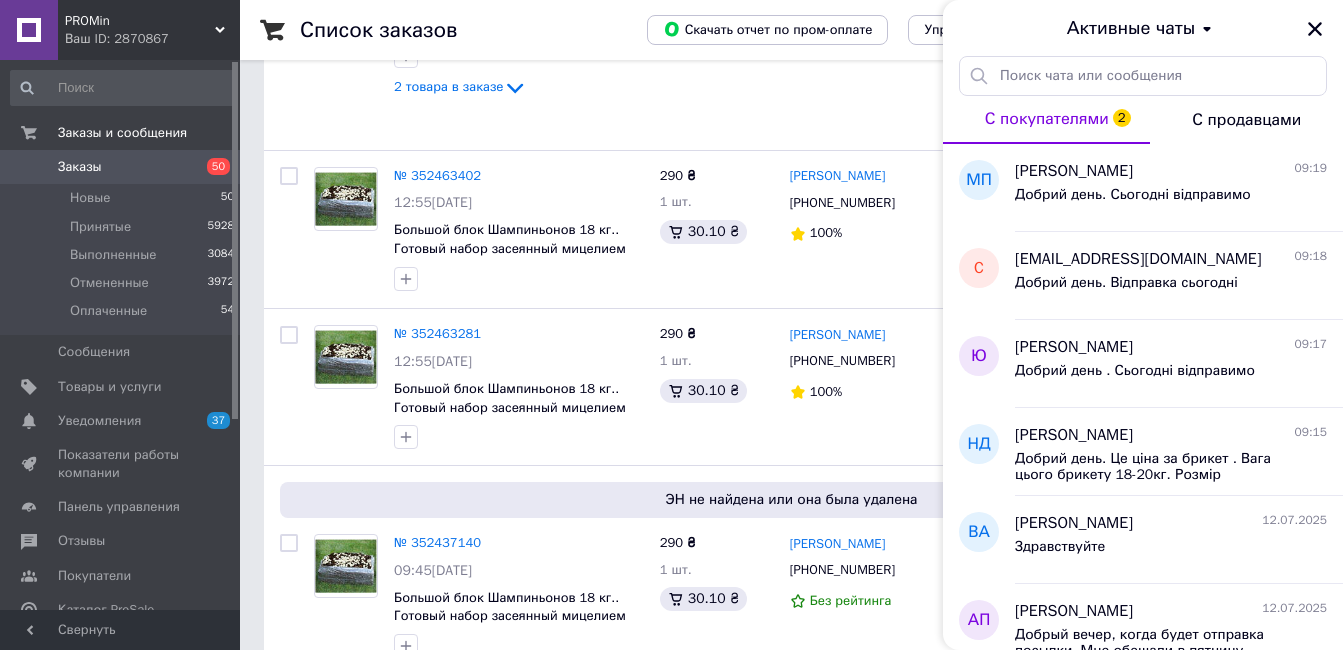 scroll, scrollTop: 700, scrollLeft: 0, axis: vertical 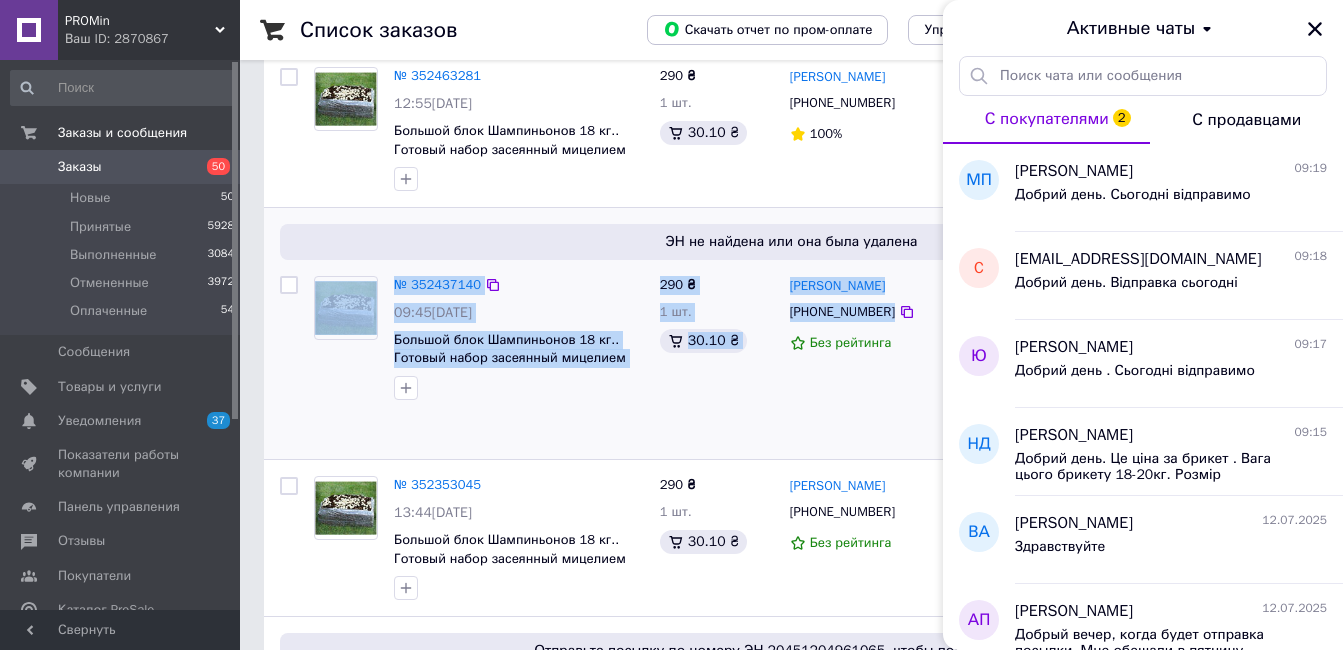 drag, startPoint x: 942, startPoint y: 194, endPoint x: 933, endPoint y: 247, distance: 53.75872 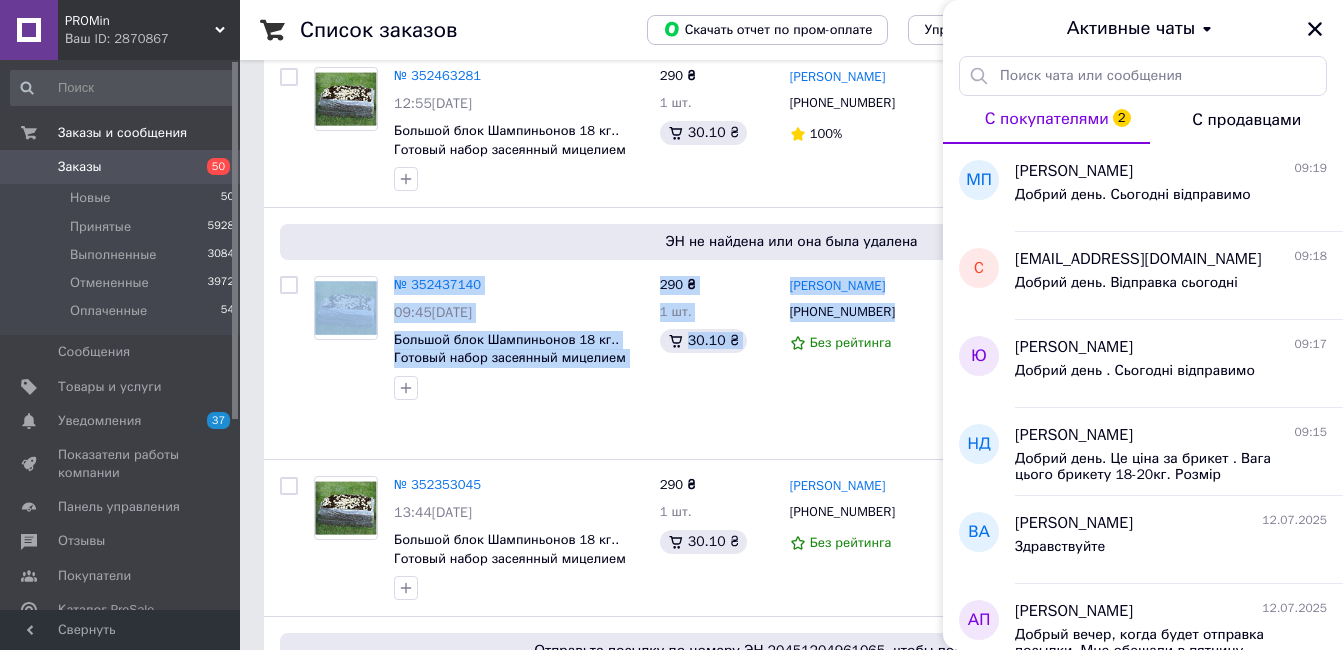 click on "С покупателями 2" at bounding box center (1047, 119) 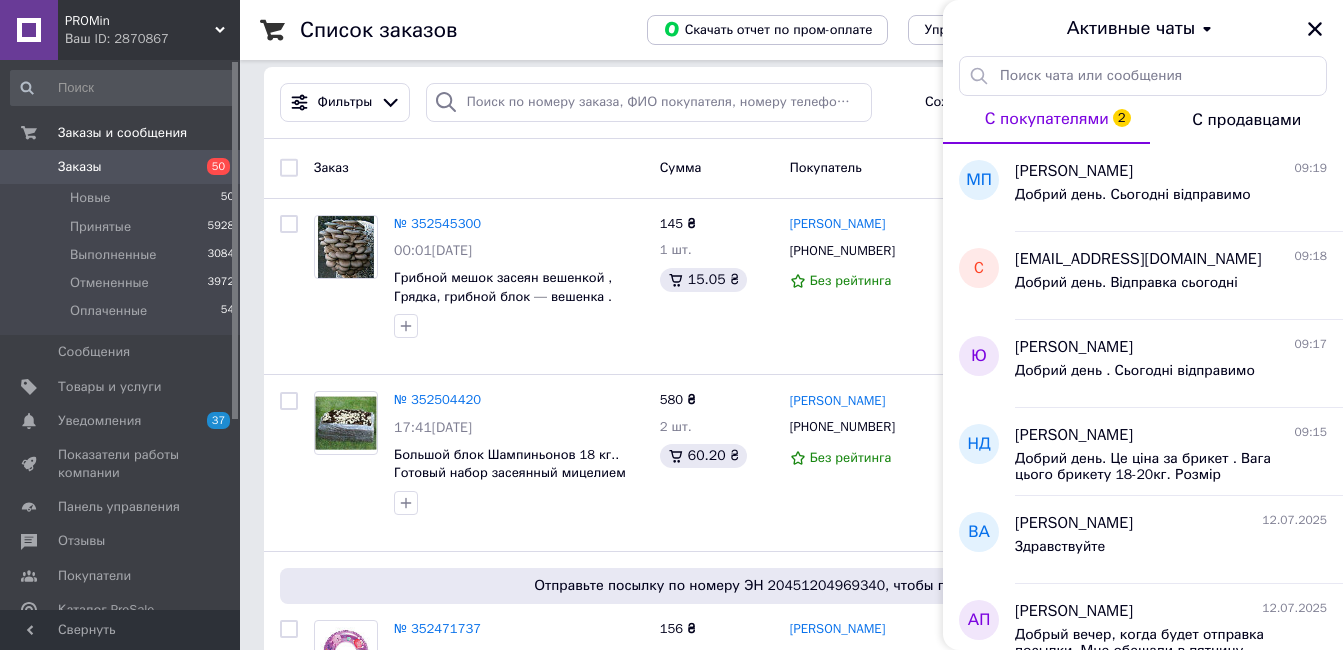 scroll, scrollTop: 0, scrollLeft: 0, axis: both 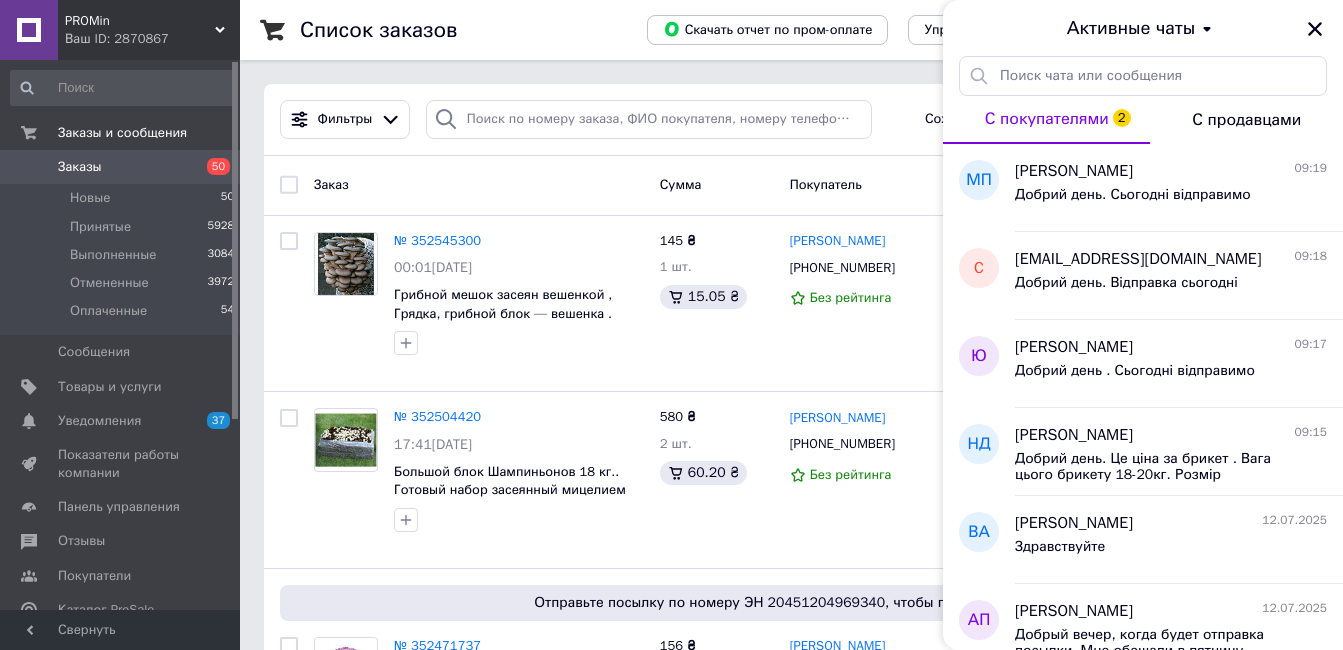 click on "С продавцами" at bounding box center (1246, 120) 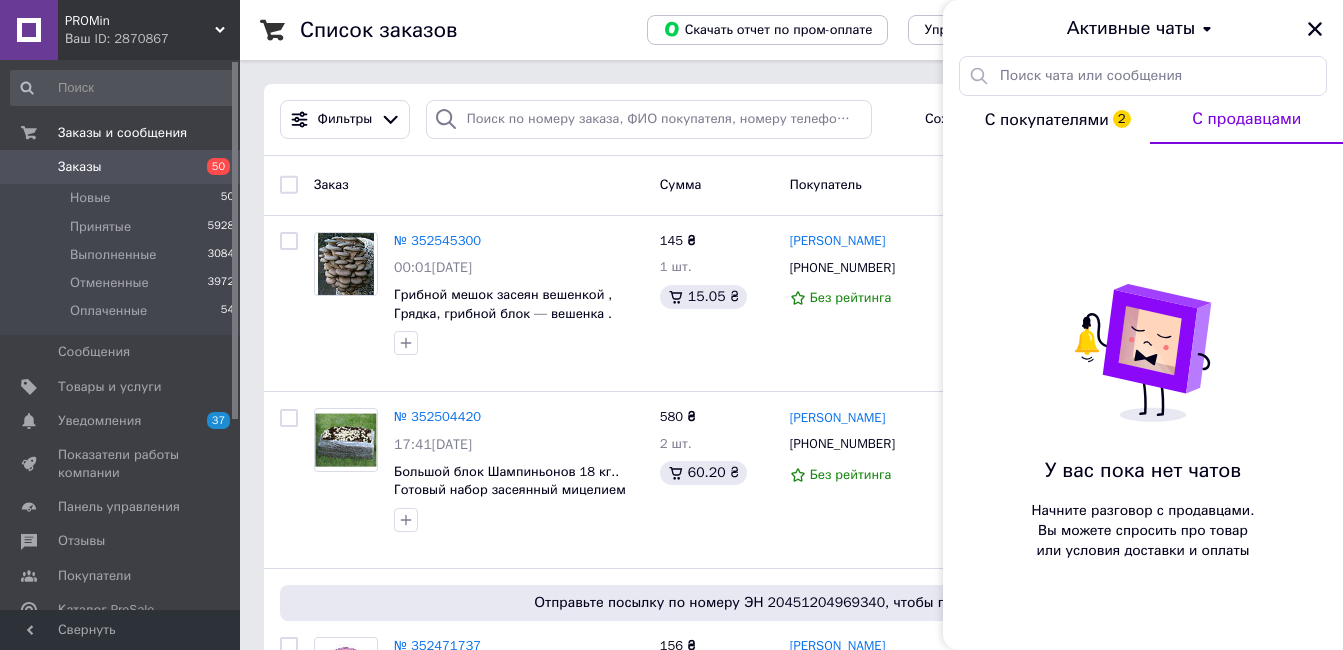 click on "С покупателями 2" at bounding box center (1047, 120) 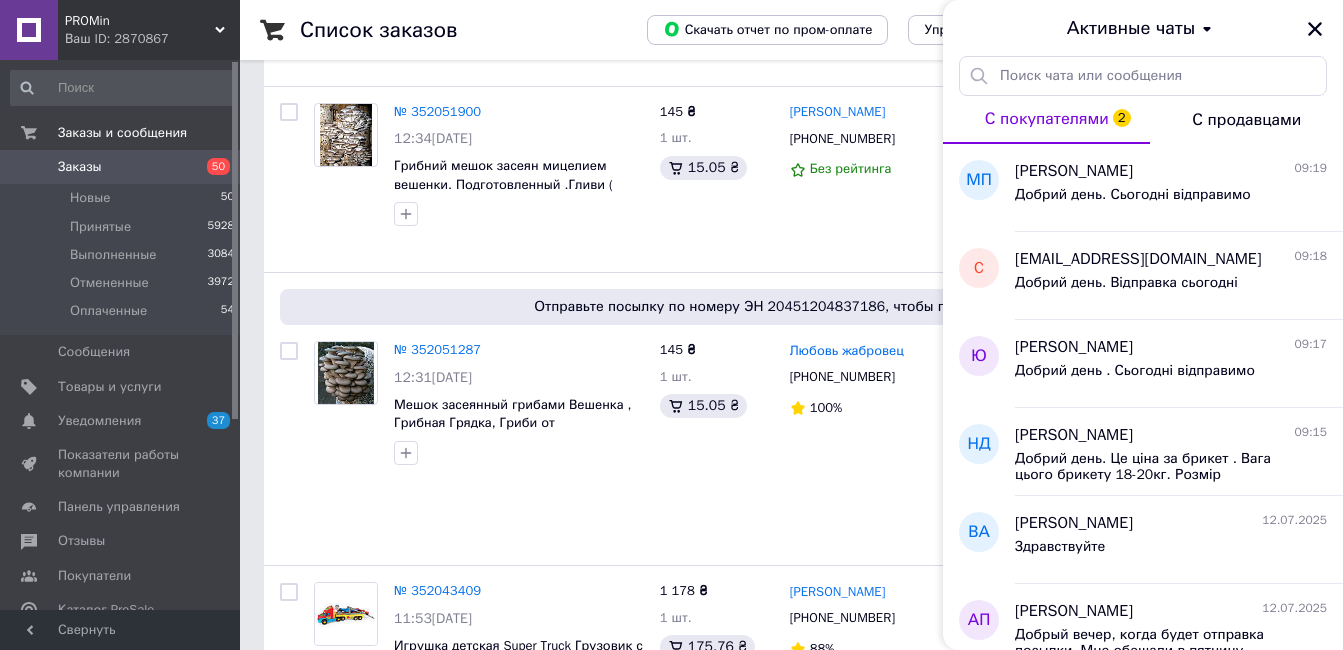scroll, scrollTop: 3559, scrollLeft: 0, axis: vertical 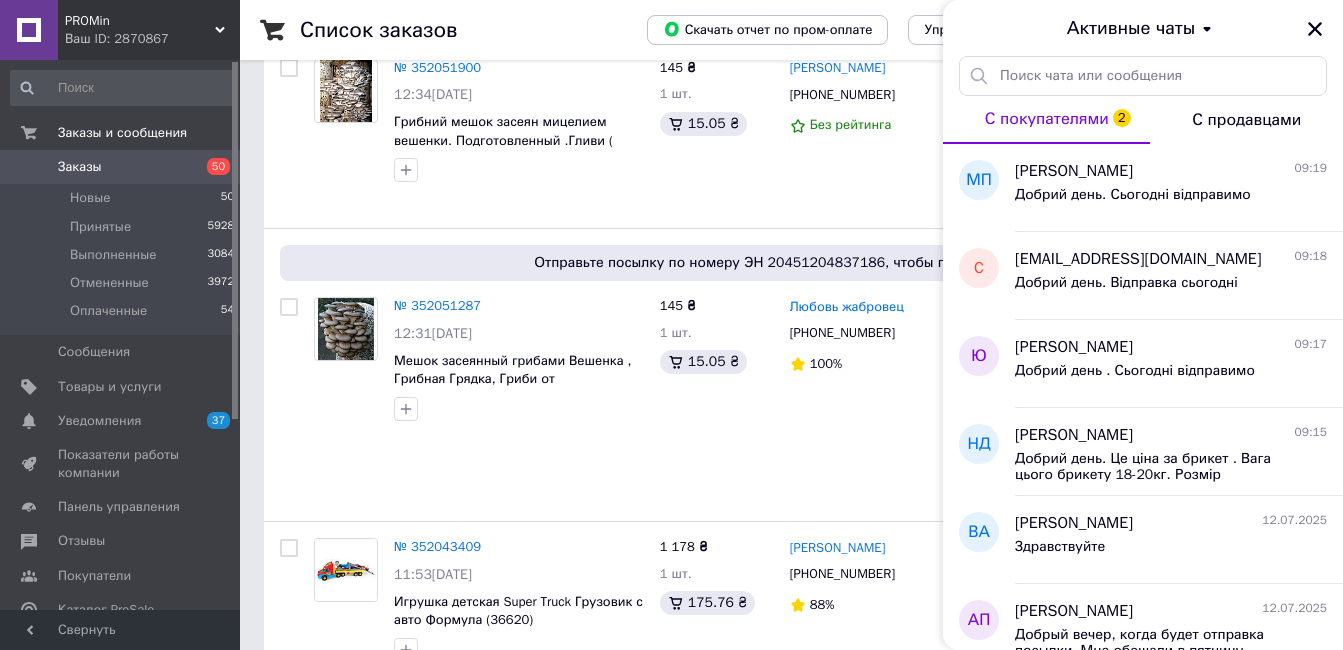 drag, startPoint x: 942, startPoint y: 555, endPoint x: 915, endPoint y: 641, distance: 90.13878 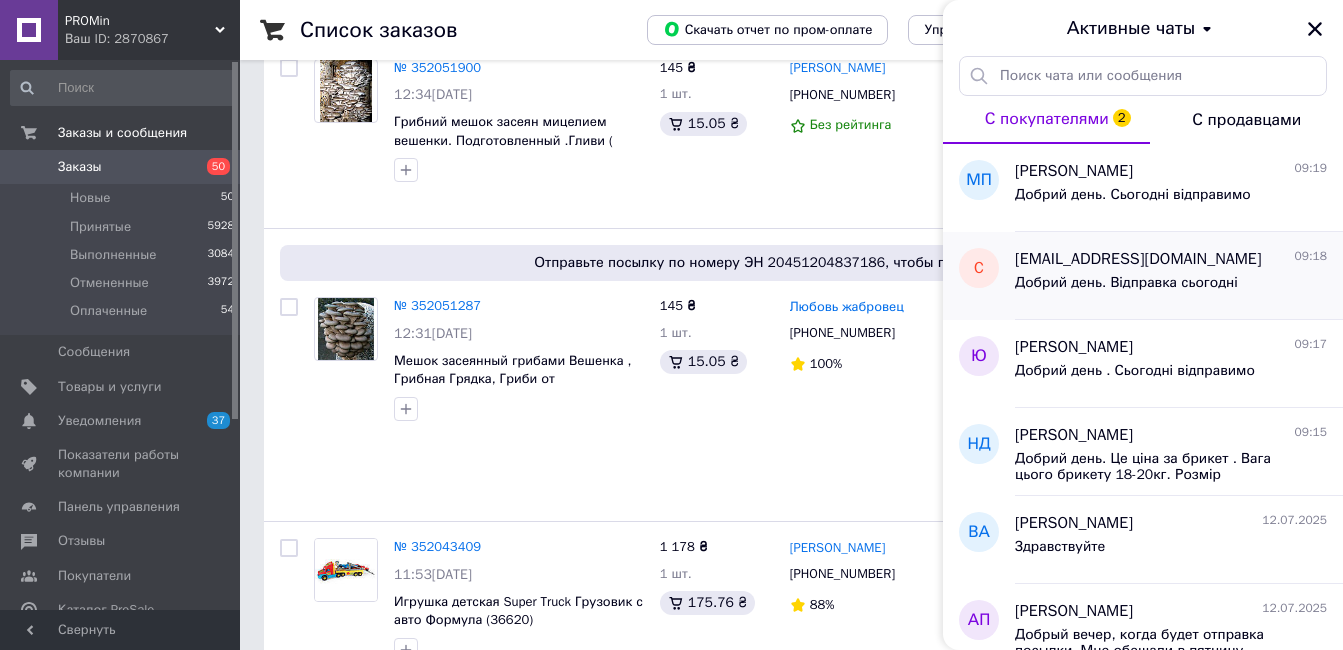 drag, startPoint x: 943, startPoint y: 154, endPoint x: 944, endPoint y: 243, distance: 89.005615 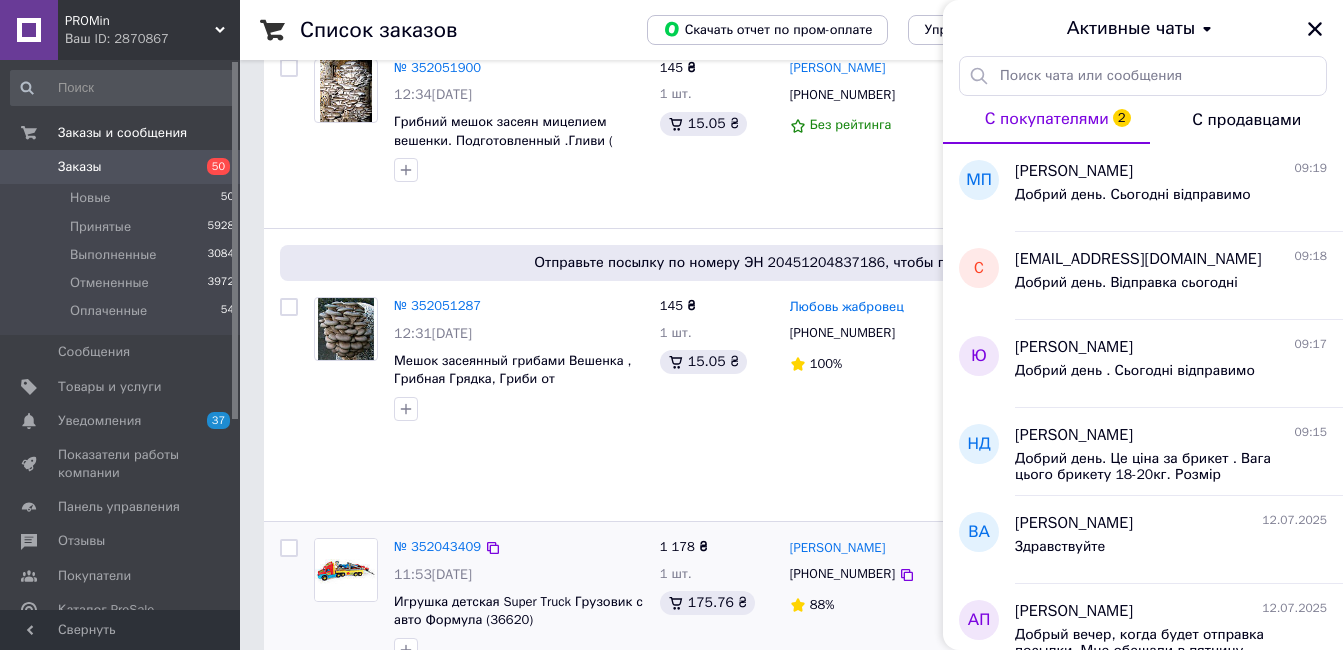 drag, startPoint x: 944, startPoint y: 243, endPoint x: 936, endPoint y: 550, distance: 307.10422 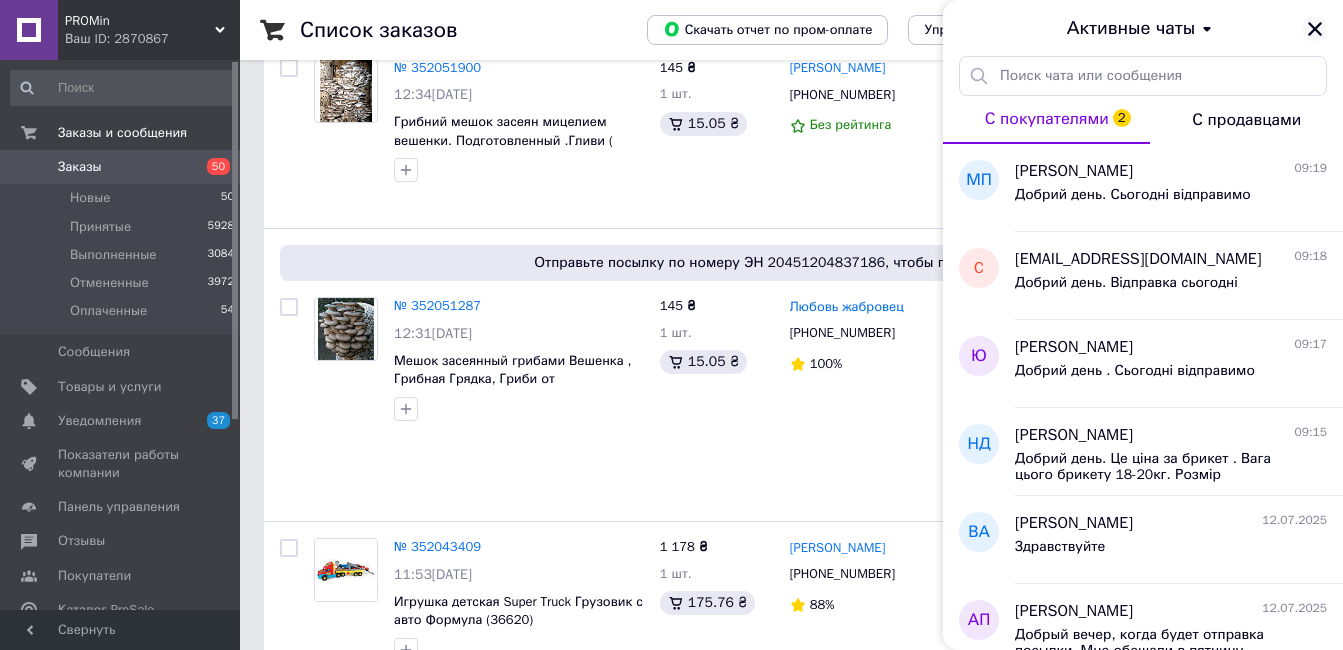 click 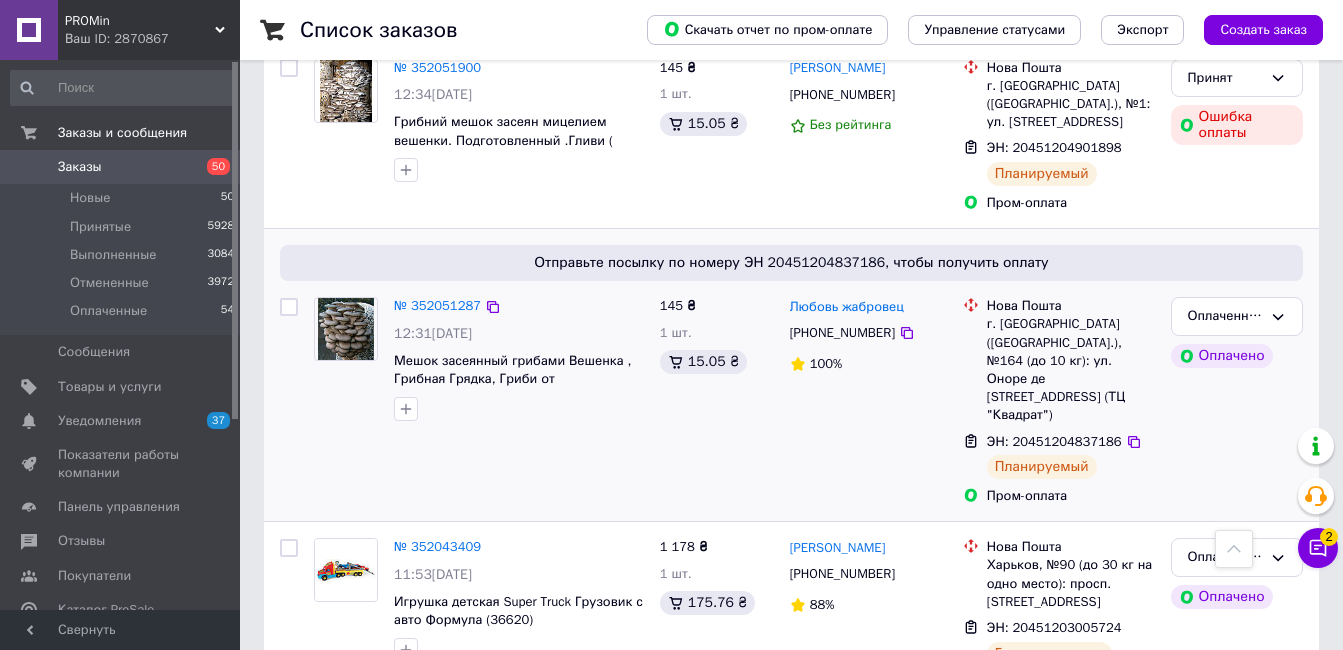click on "100%" at bounding box center (868, 364) 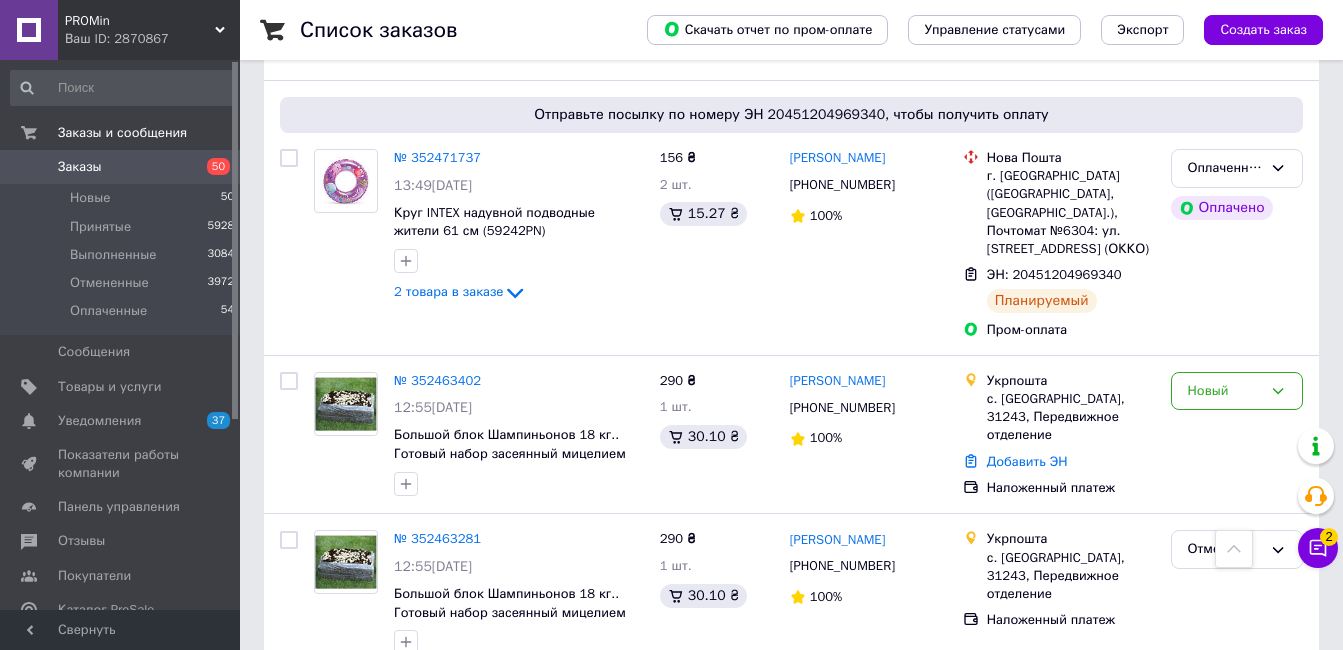 scroll, scrollTop: 0, scrollLeft: 0, axis: both 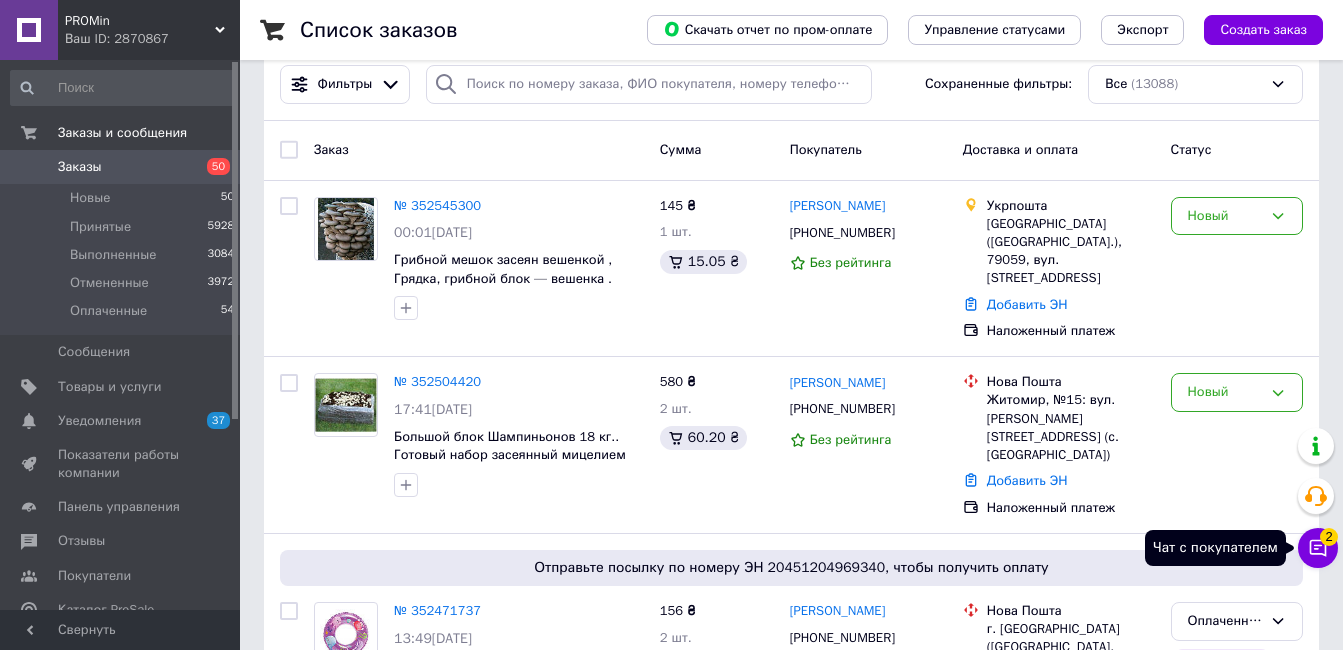 click 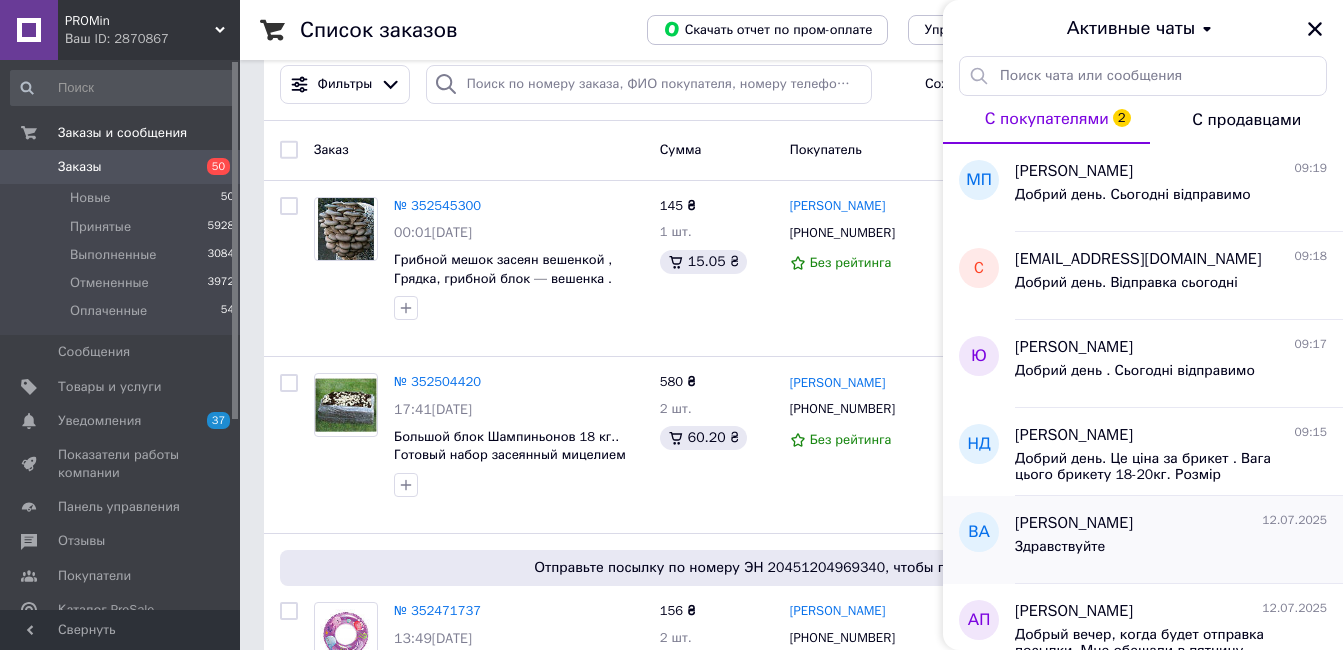 click on "Здравствуйте" at bounding box center [1171, 551] 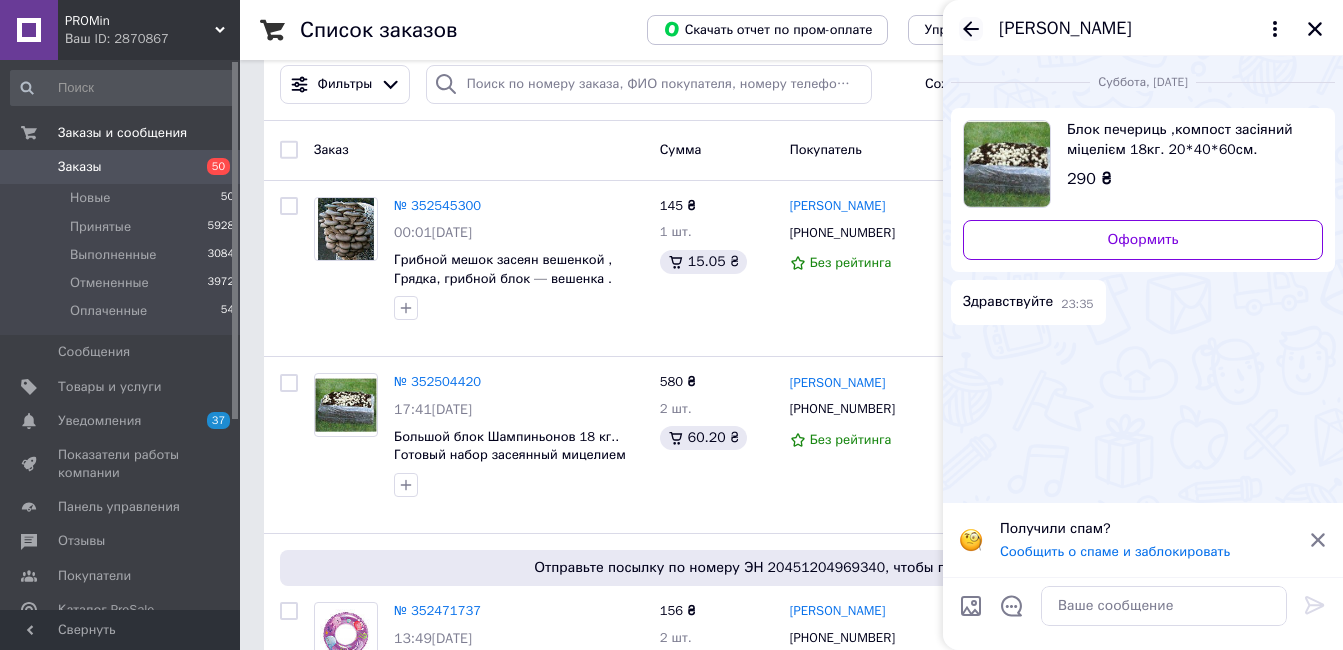 click 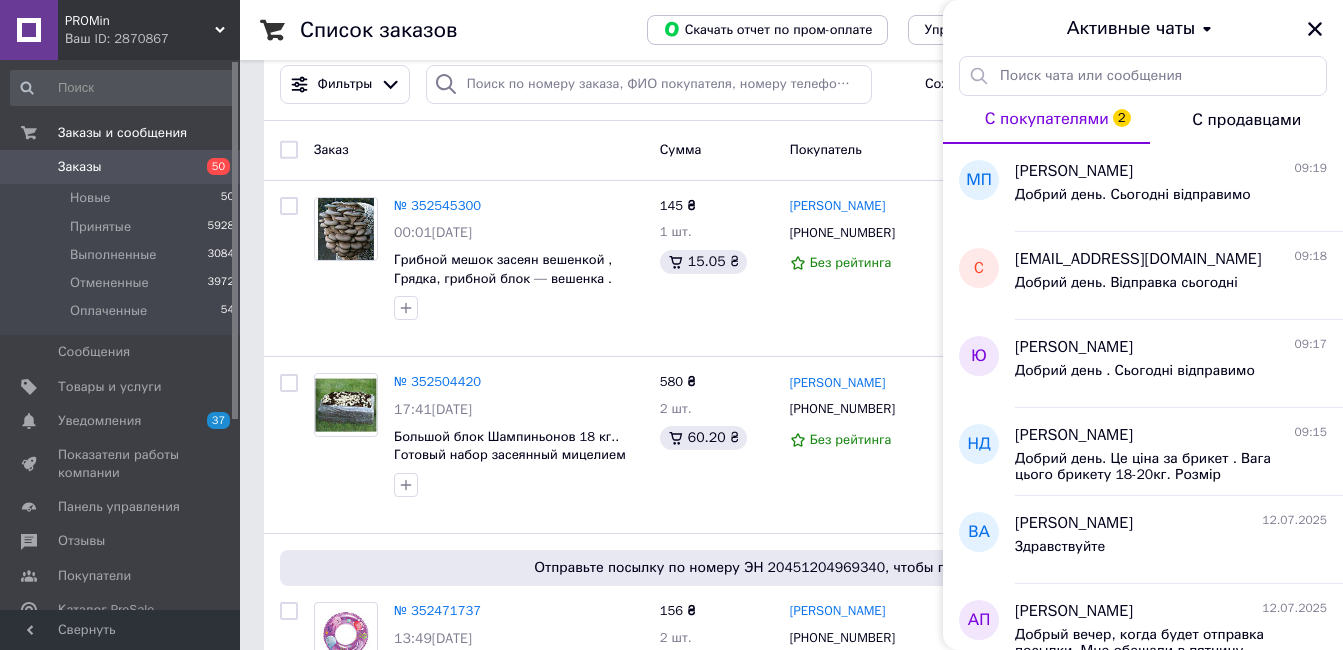 scroll, scrollTop: 603, scrollLeft: 0, axis: vertical 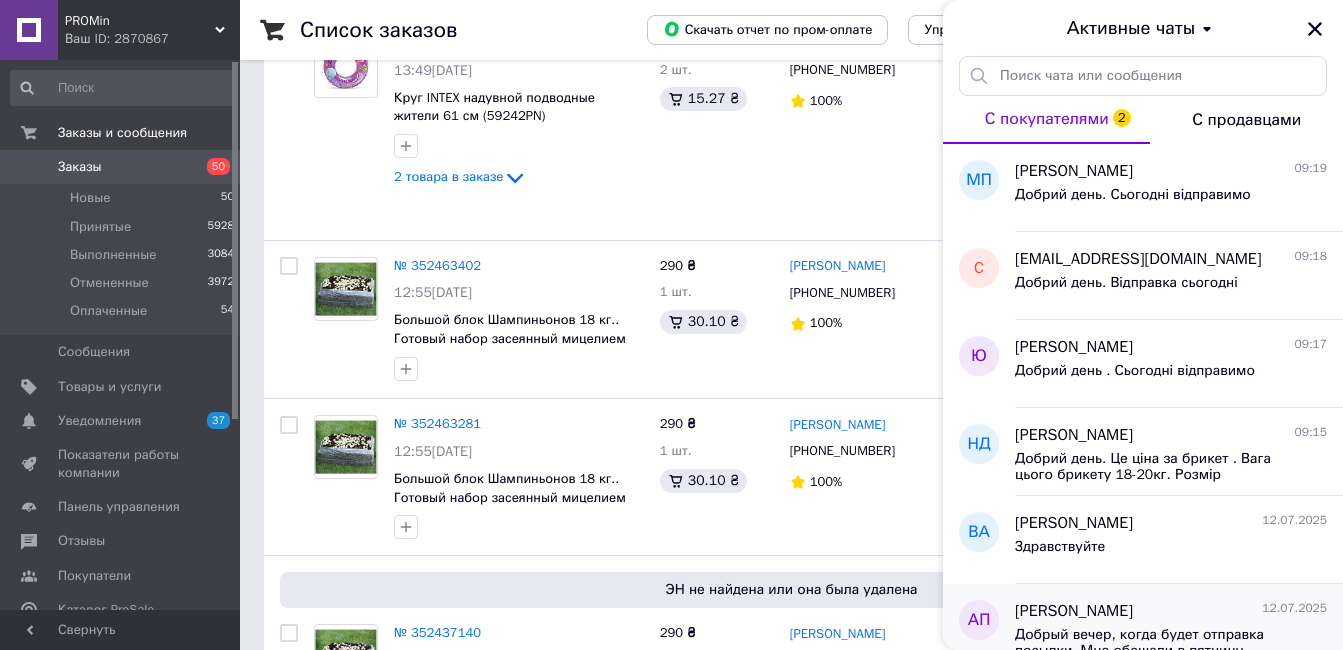 click on "АП" at bounding box center (979, 628) 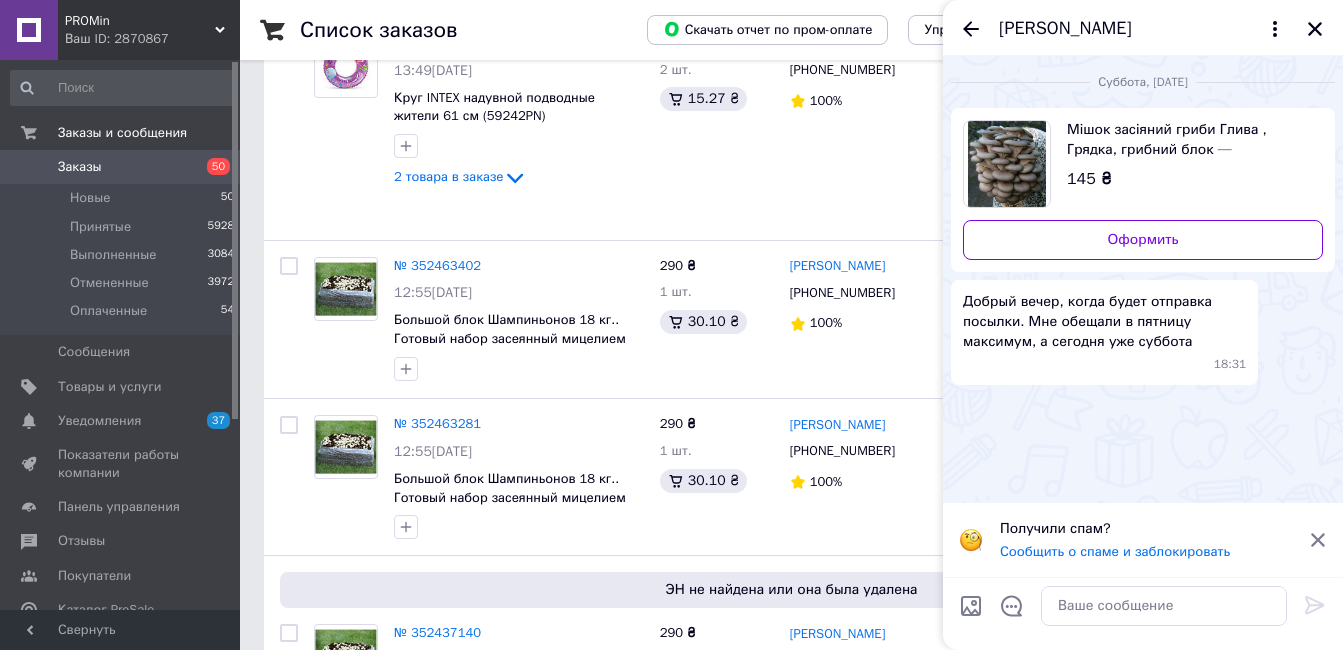 click at bounding box center (1143, 613) 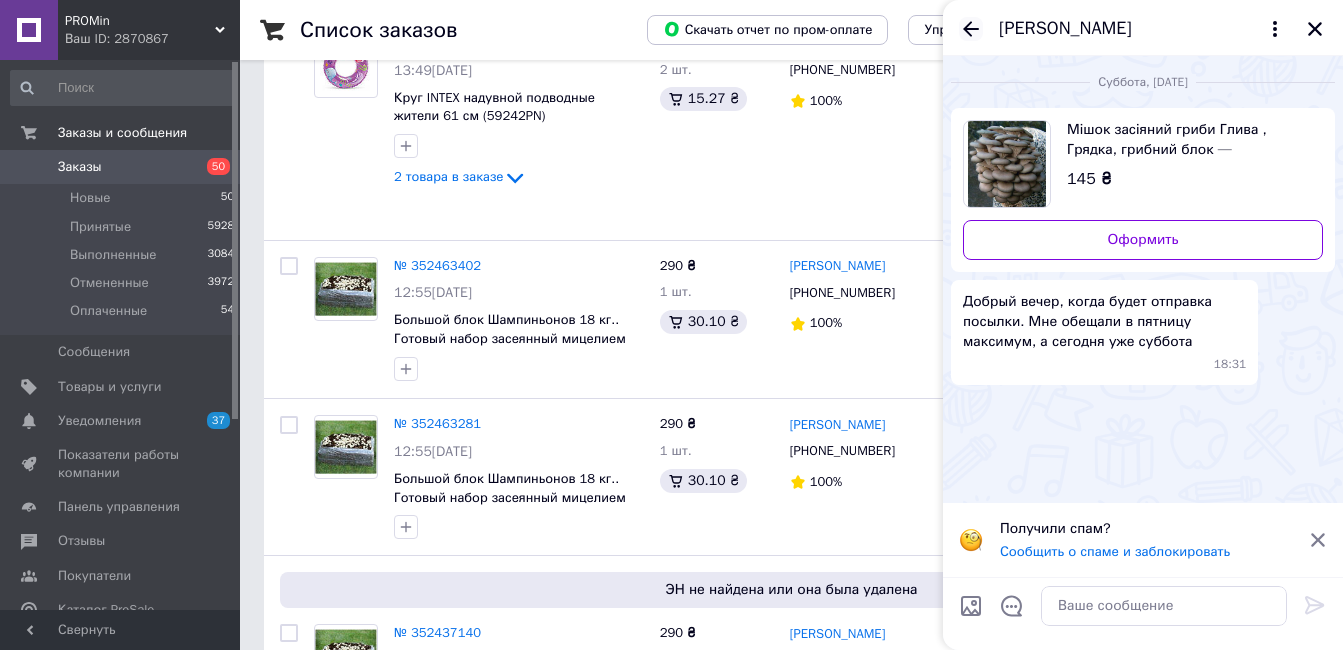 click 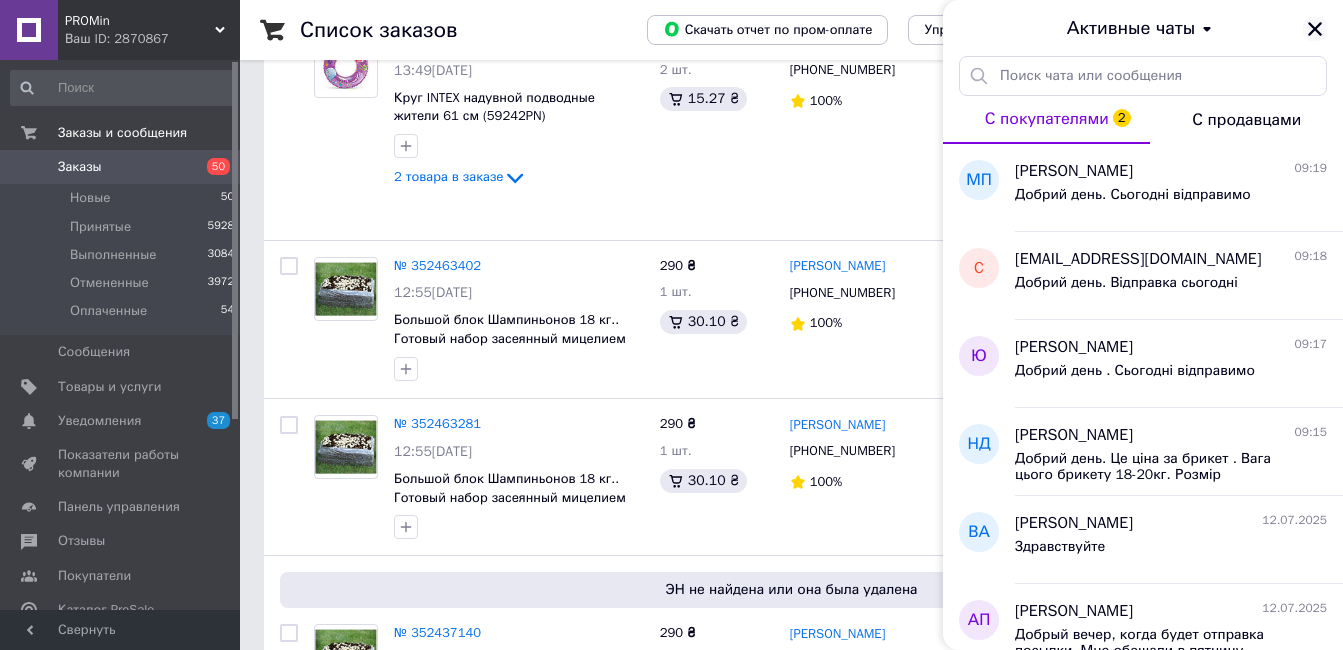 click 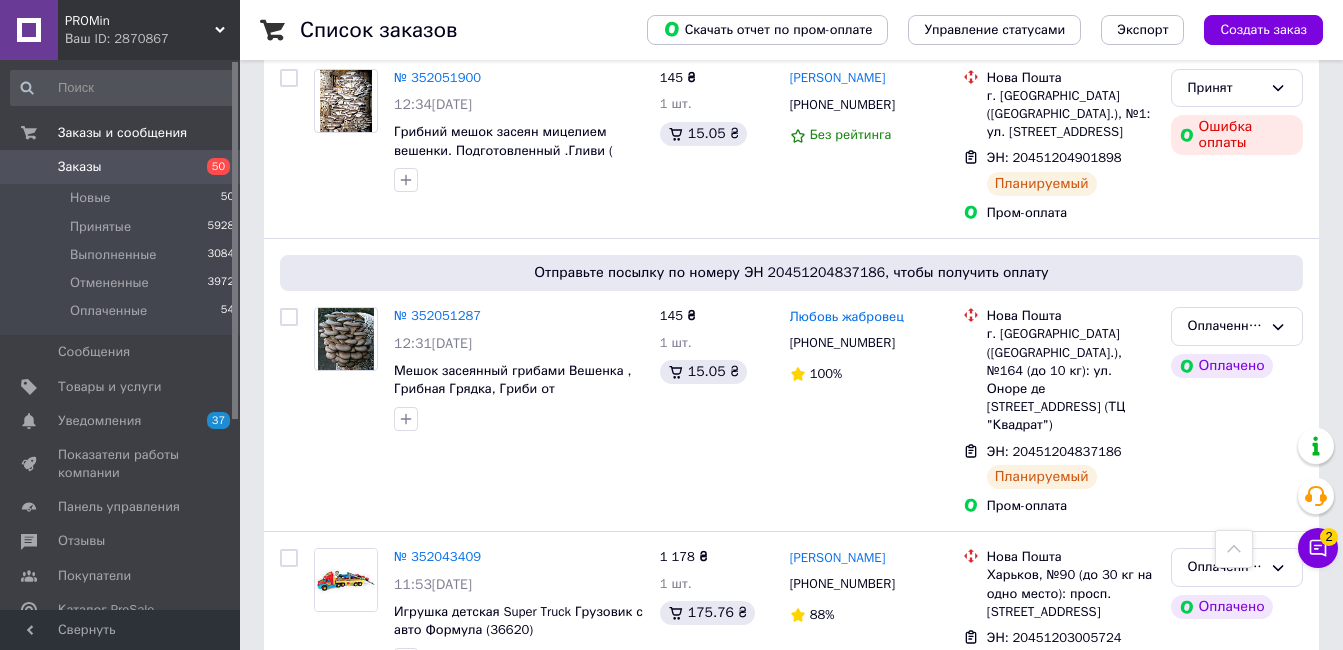 scroll, scrollTop: 3559, scrollLeft: 0, axis: vertical 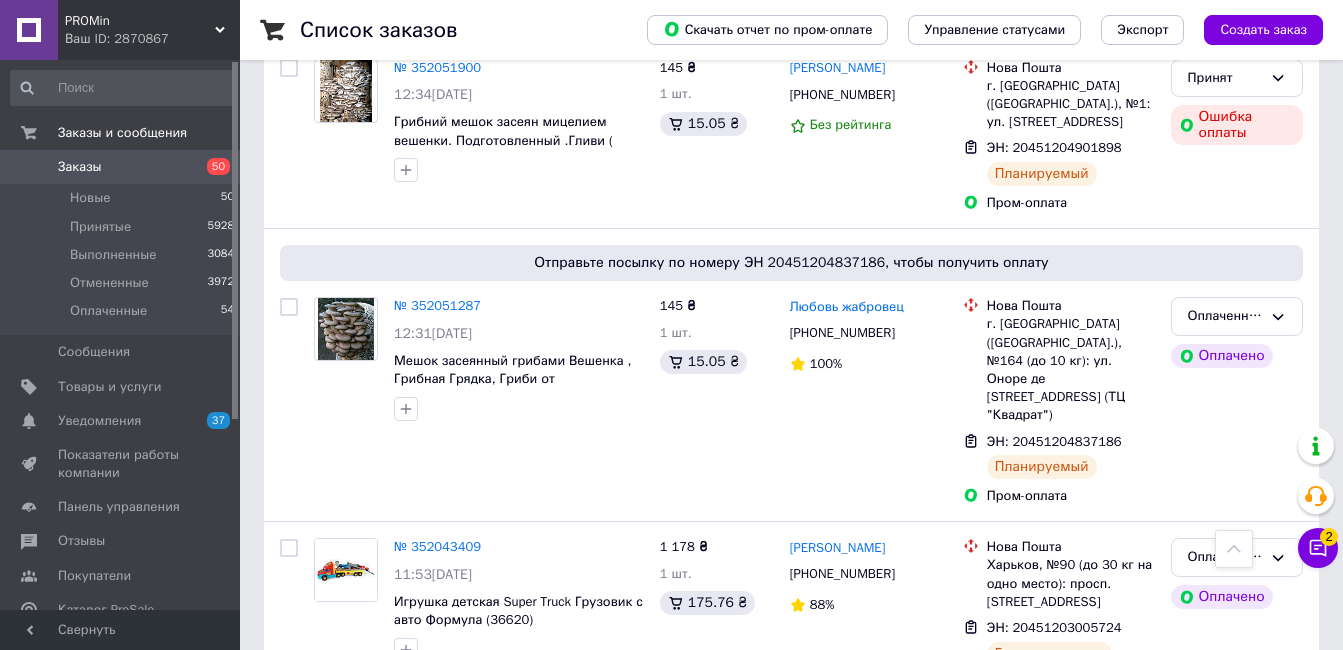 click on "2" at bounding box center [327, 753] 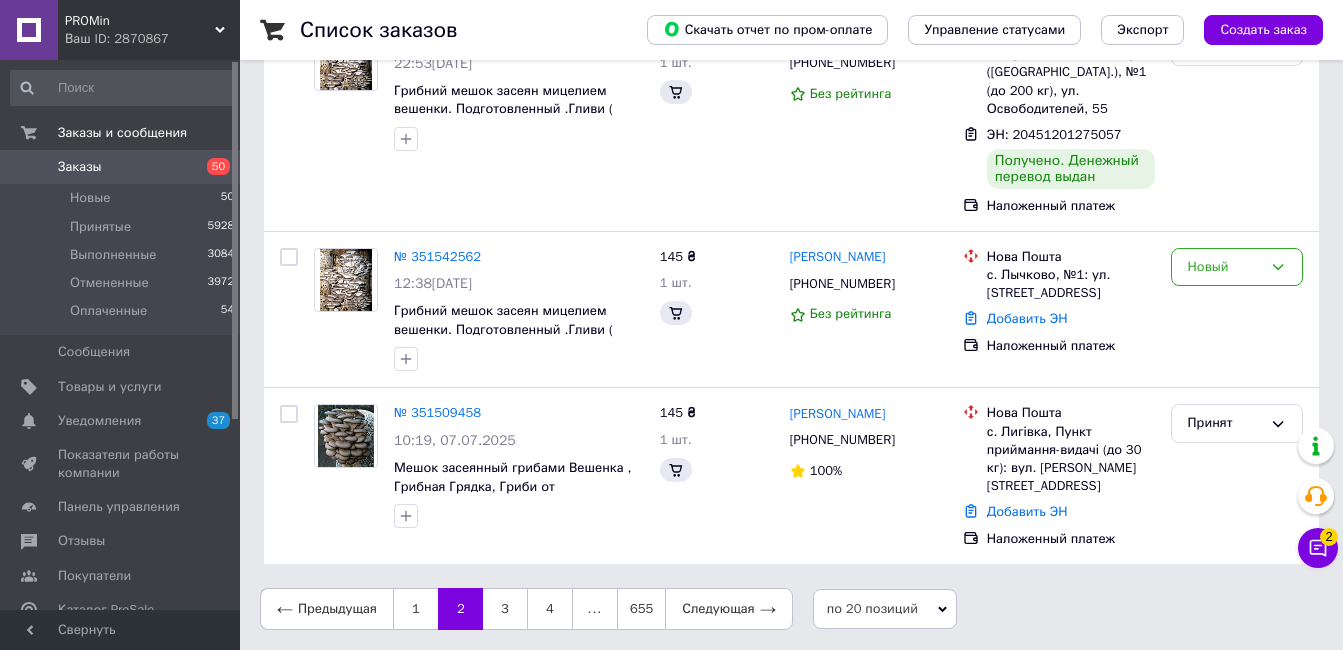 scroll, scrollTop: 0, scrollLeft: 0, axis: both 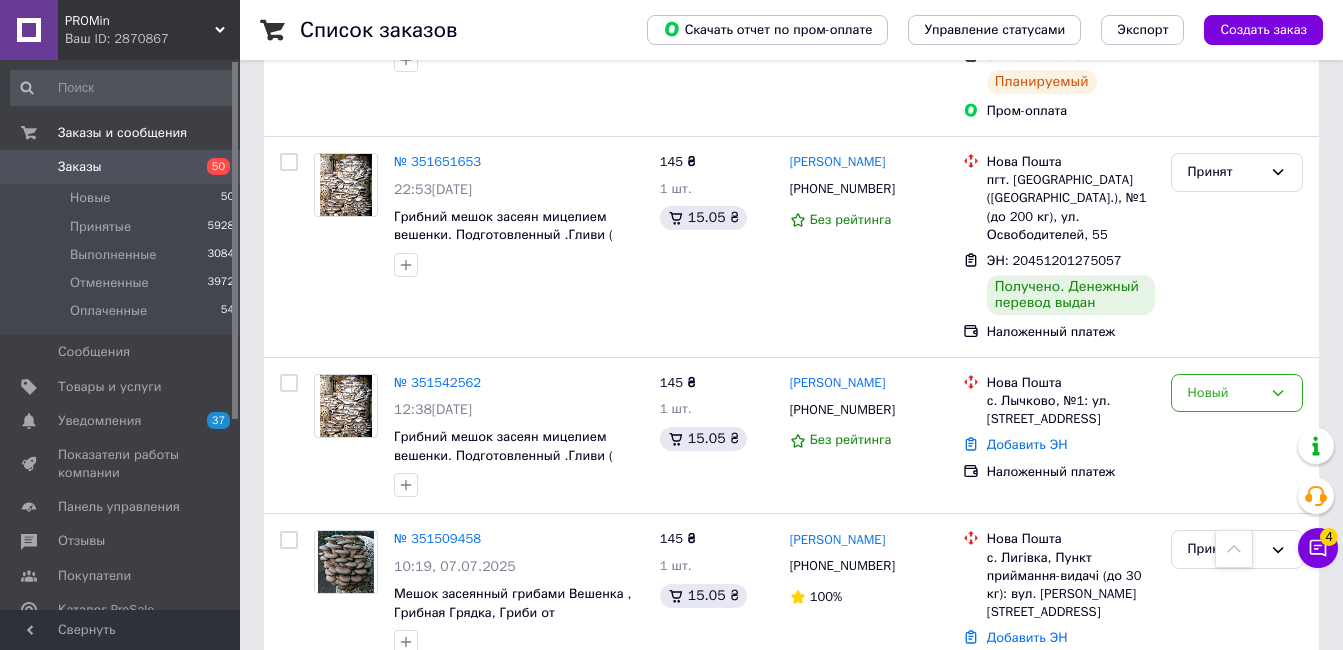 click on "1" at bounding box center [415, 735] 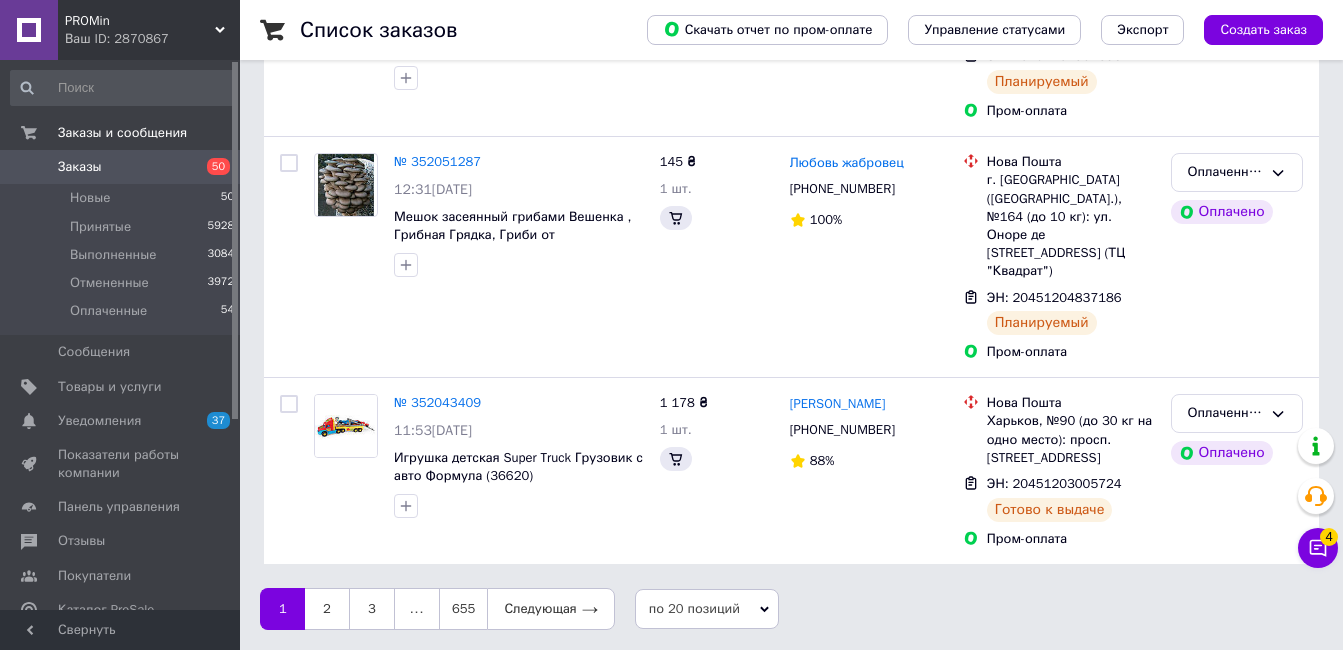scroll, scrollTop: 0, scrollLeft: 0, axis: both 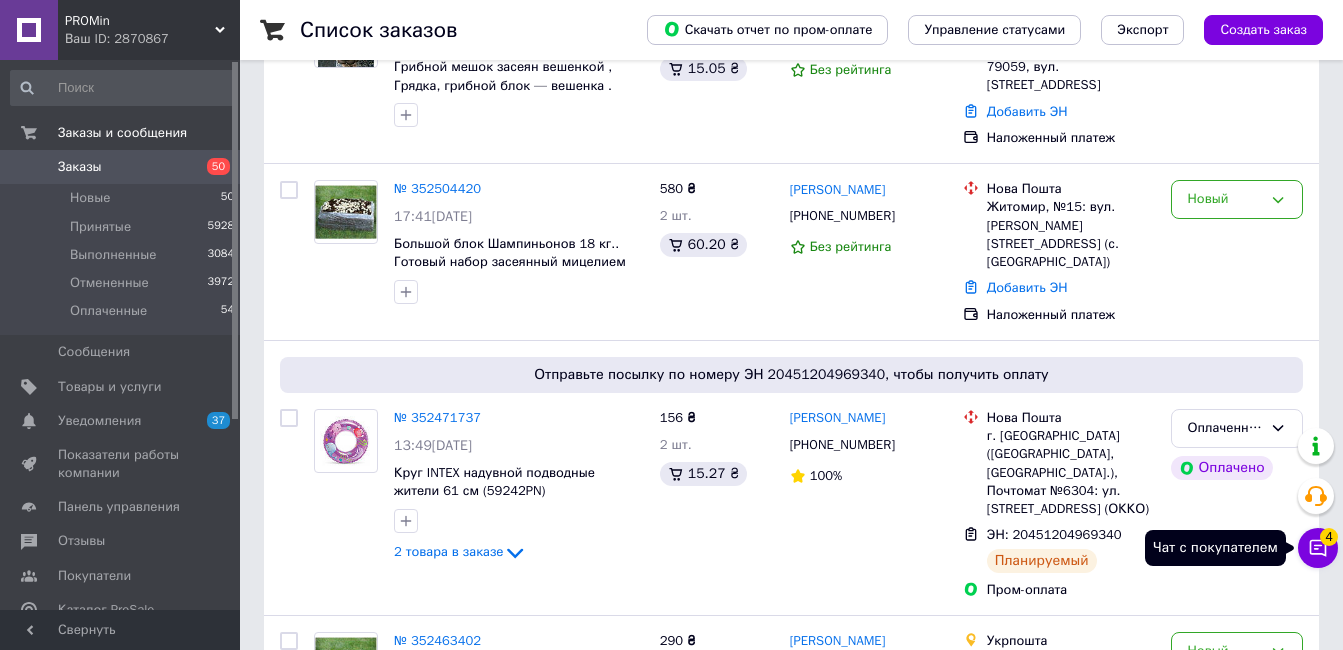 click 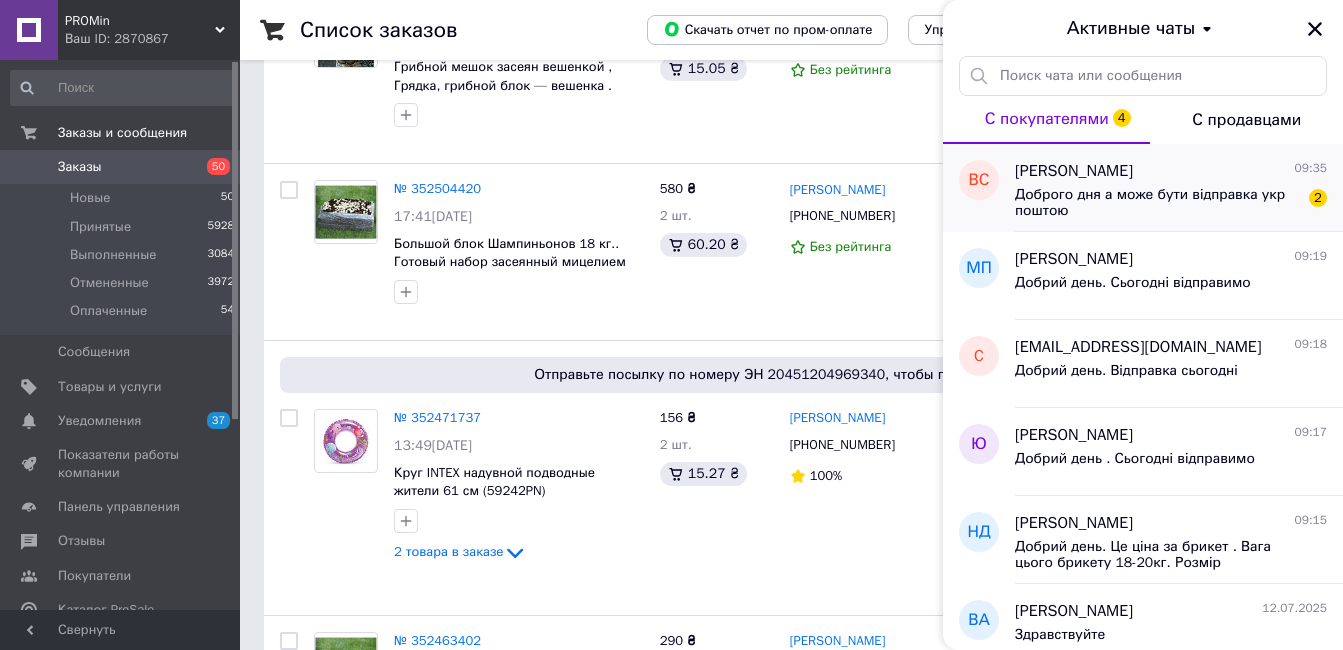 click on "Доброго дня а може бути відправка укр поштою" at bounding box center [1157, 203] 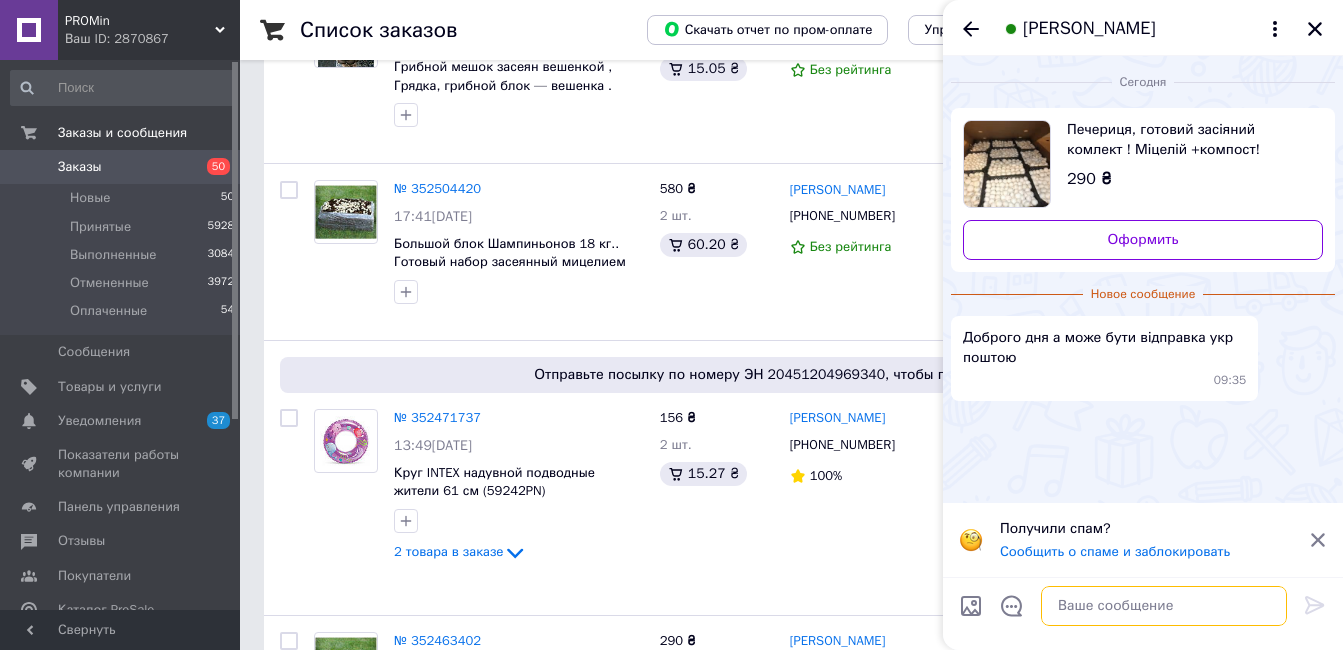 click at bounding box center (1164, 606) 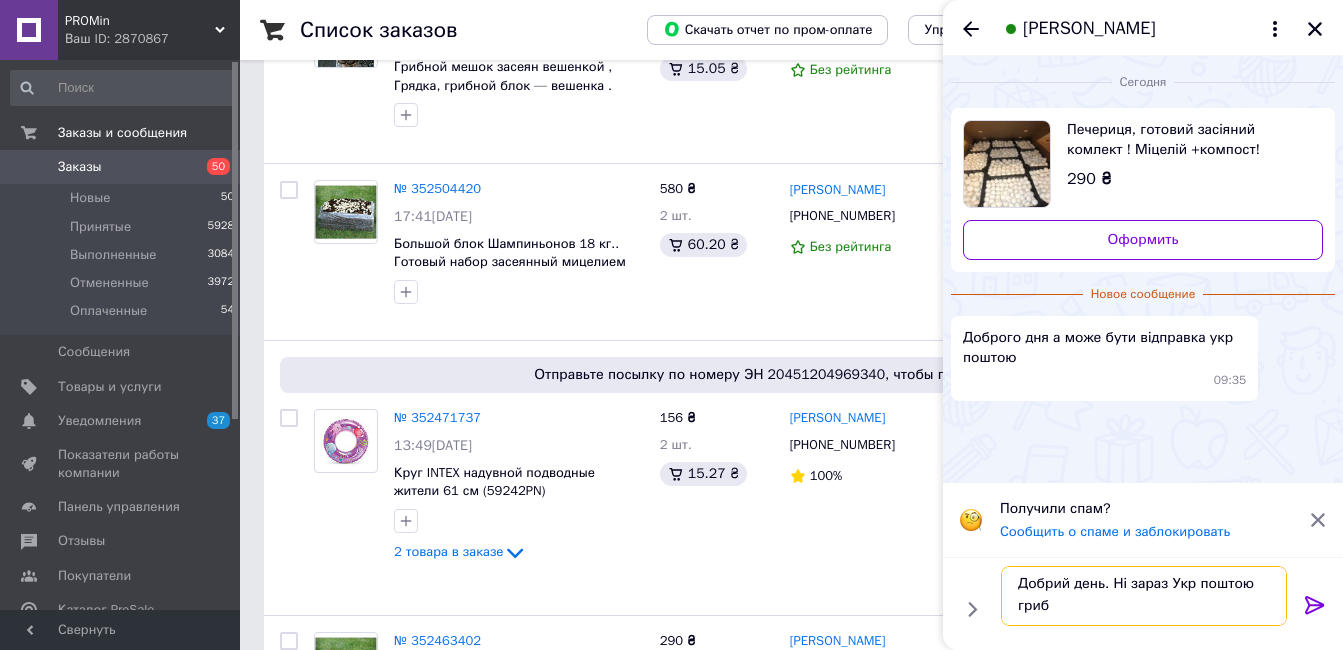 scroll, scrollTop: 2, scrollLeft: 0, axis: vertical 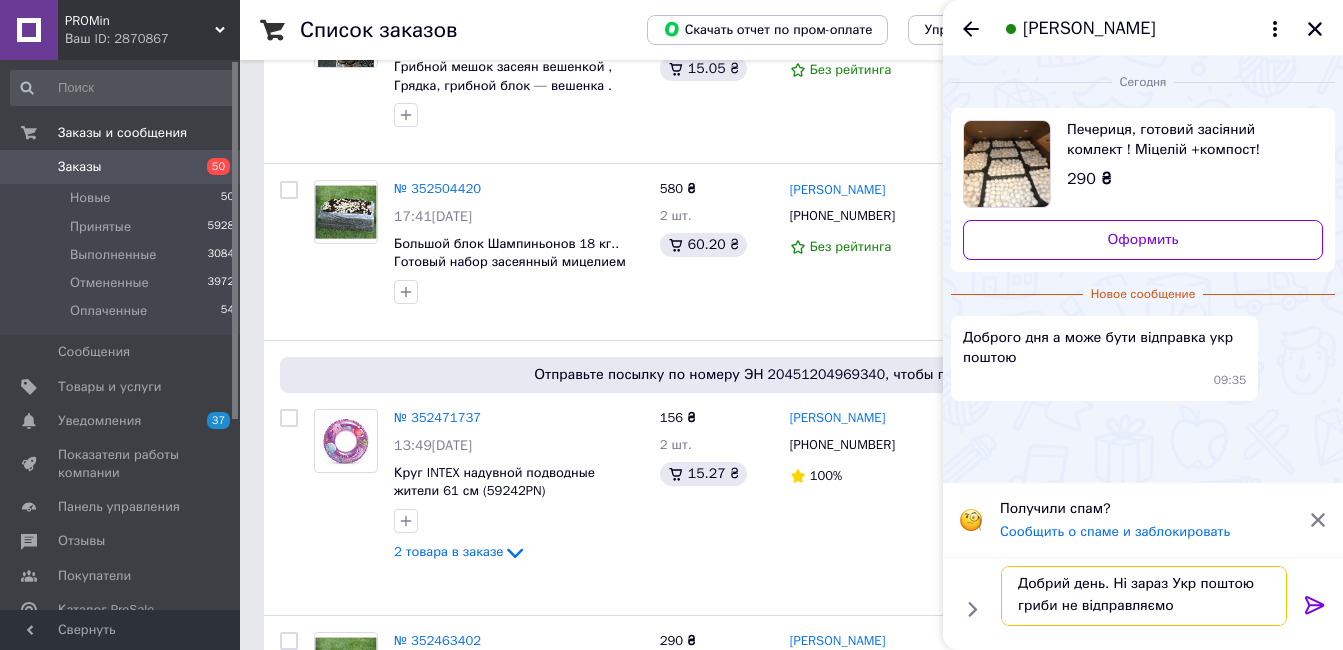 type on "Добрий день. Ні зараз Укр поштою гриби не відправляємо" 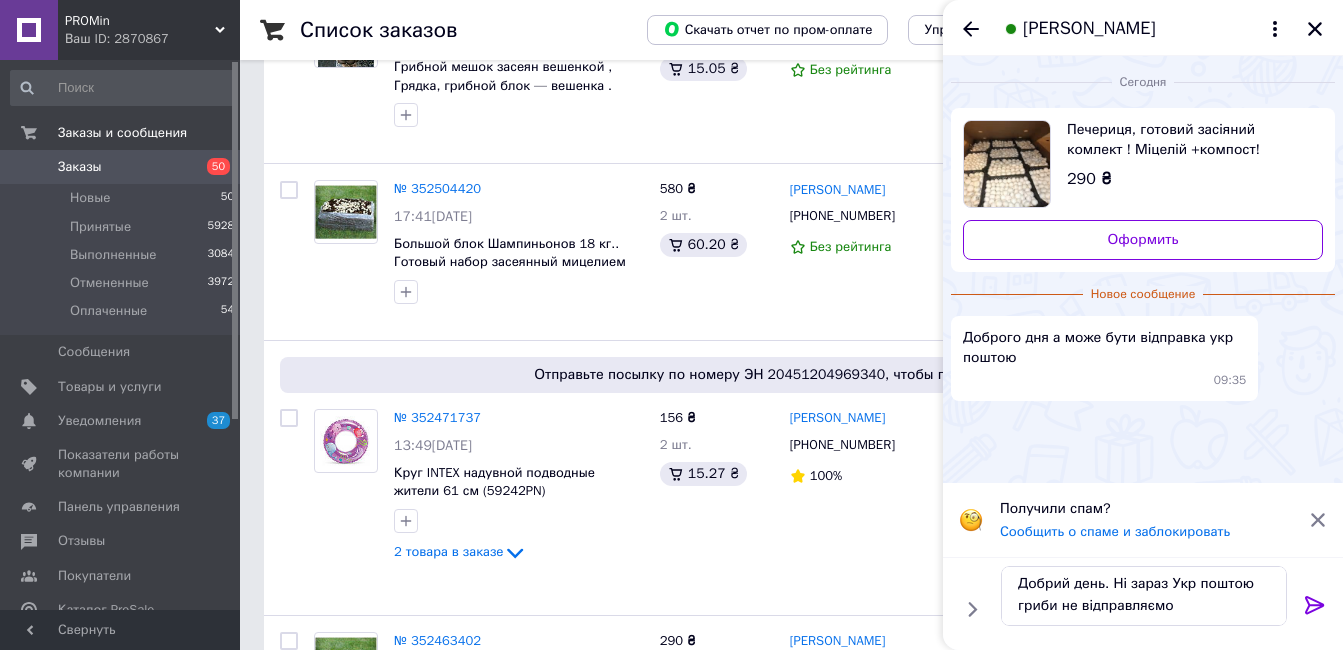 click 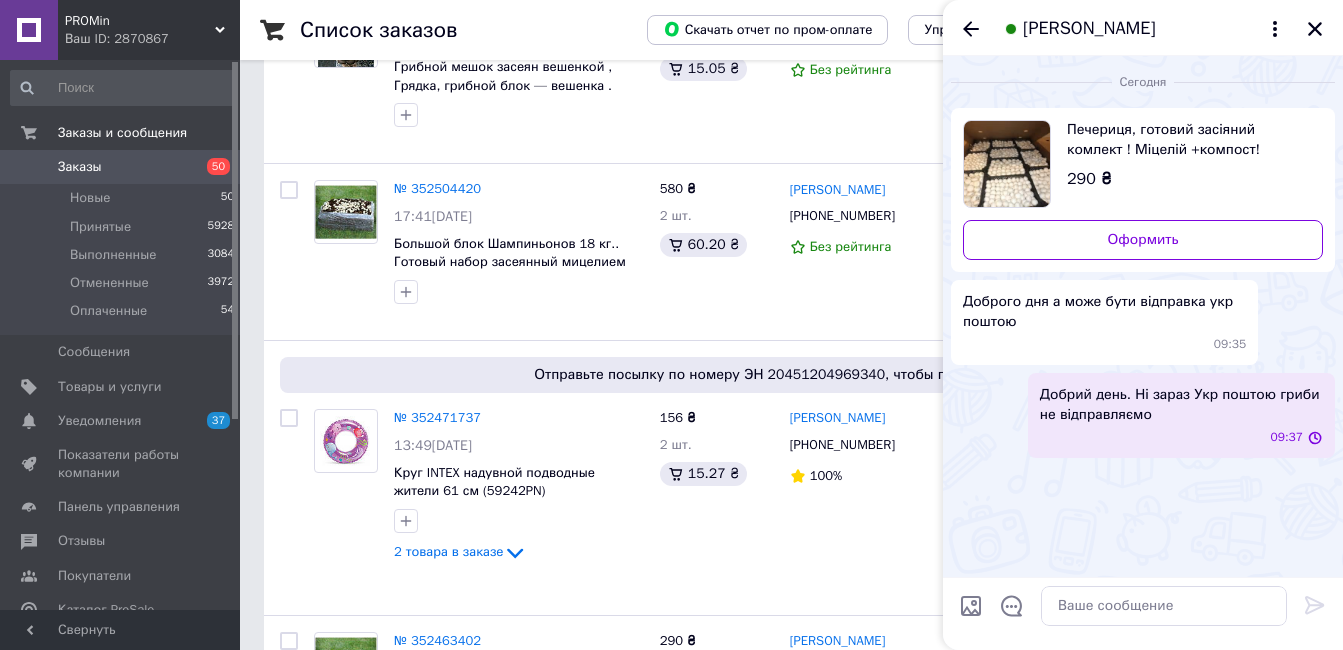 scroll, scrollTop: 0, scrollLeft: 0, axis: both 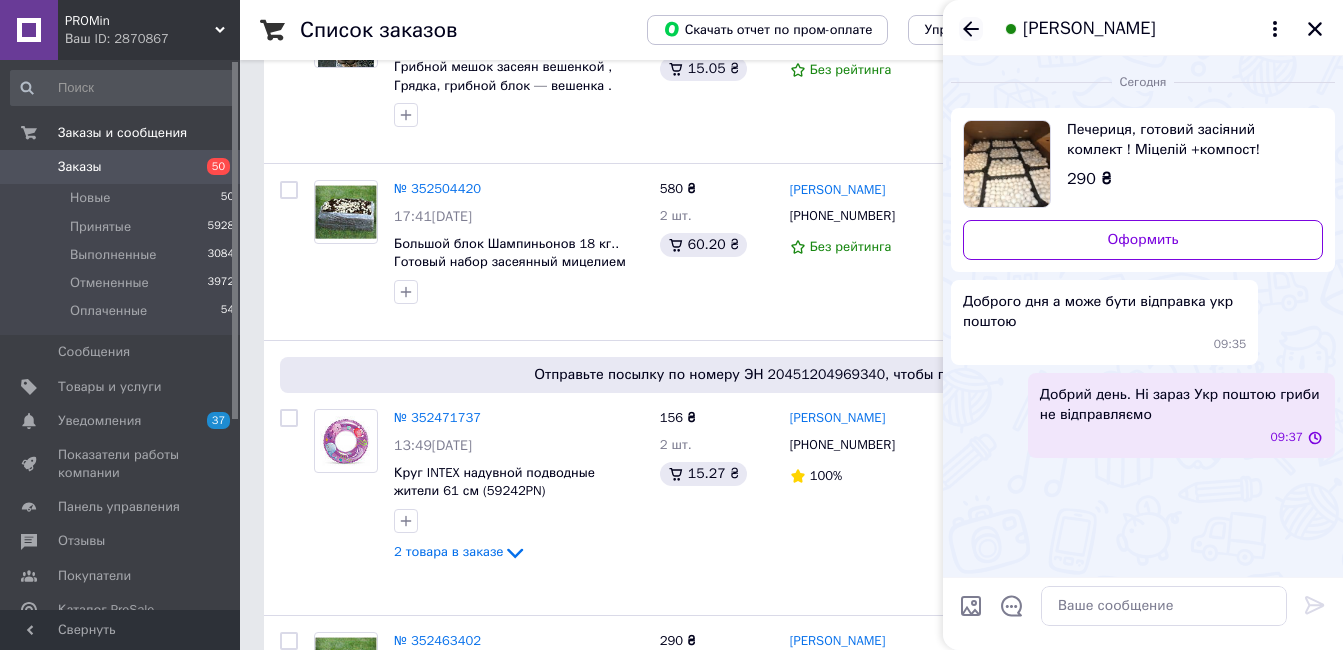 click 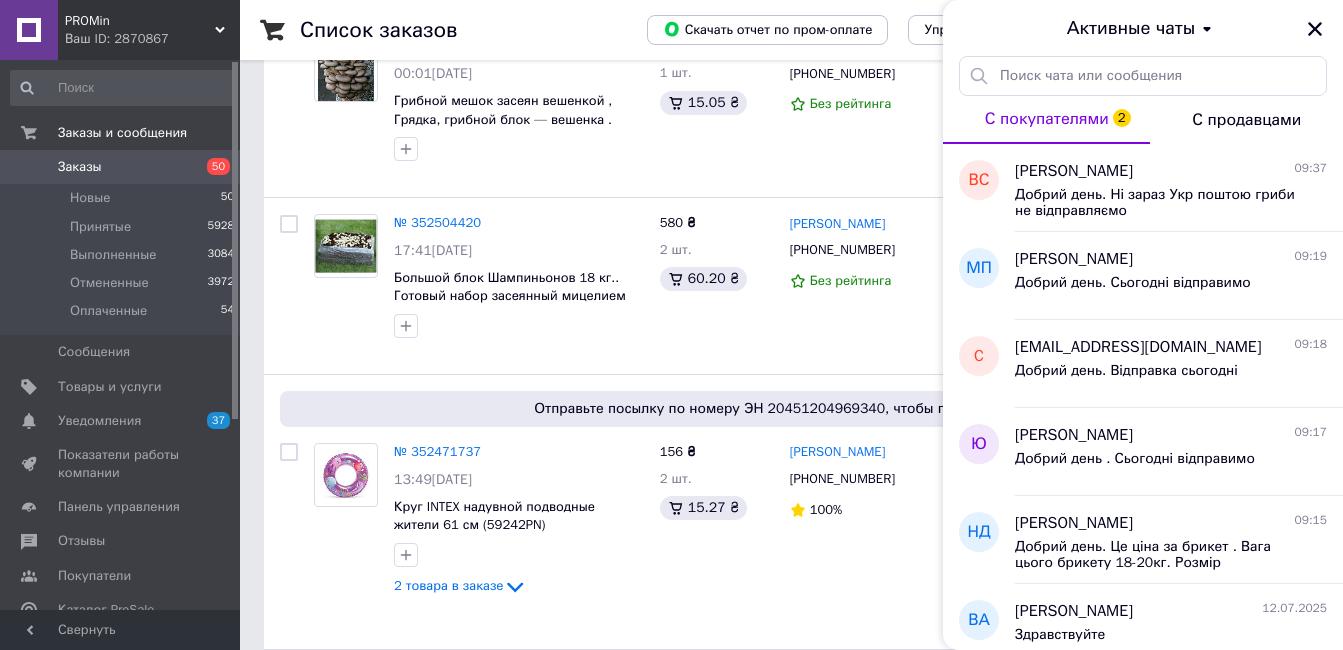 scroll, scrollTop: 0, scrollLeft: 0, axis: both 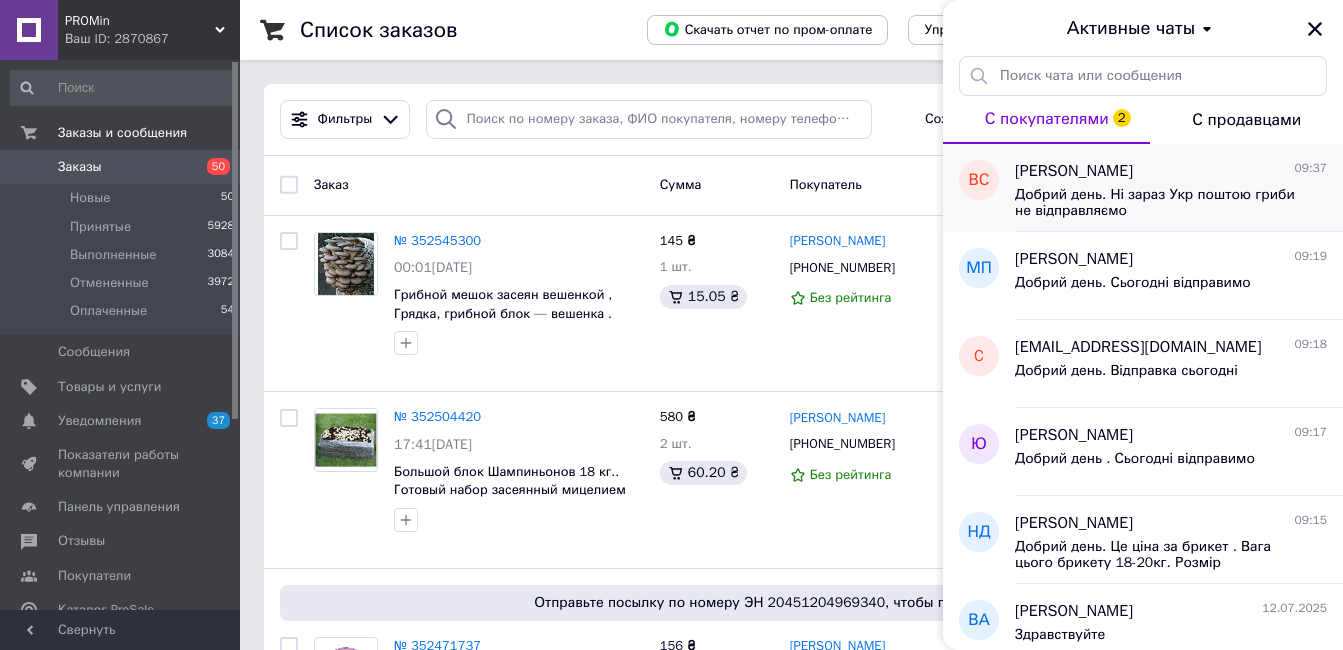 drag, startPoint x: 943, startPoint y: 156, endPoint x: 943, endPoint y: 170, distance: 14 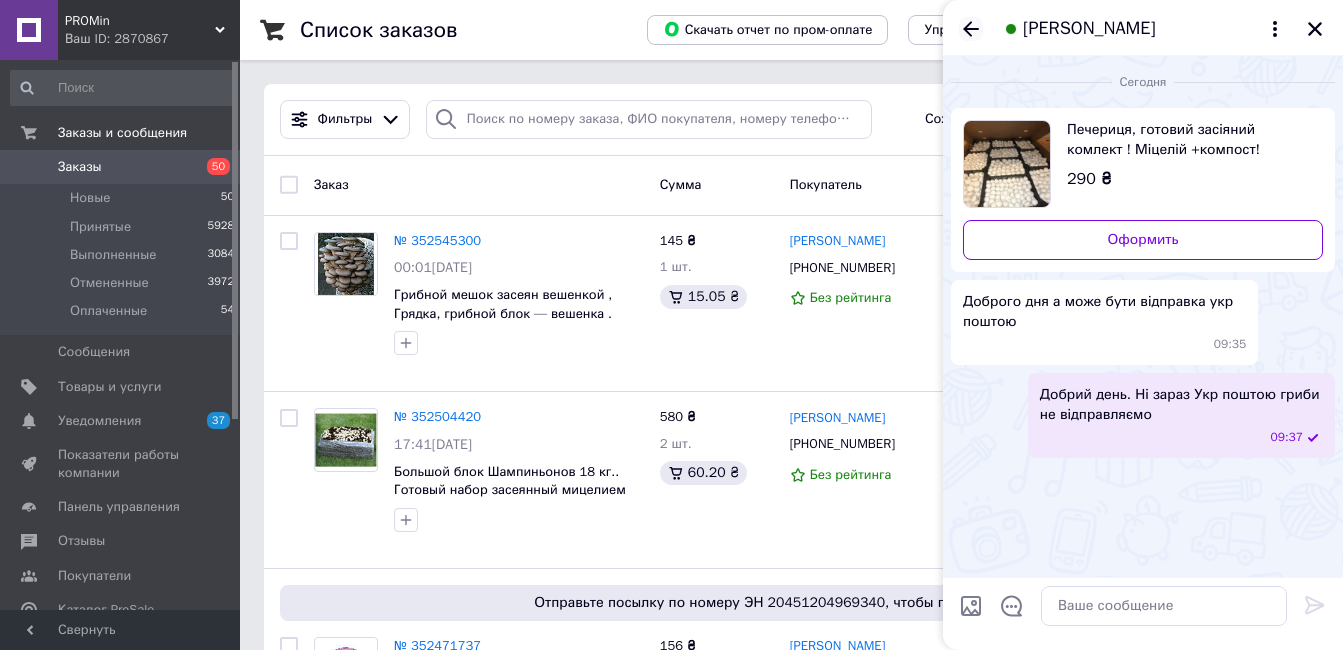 click 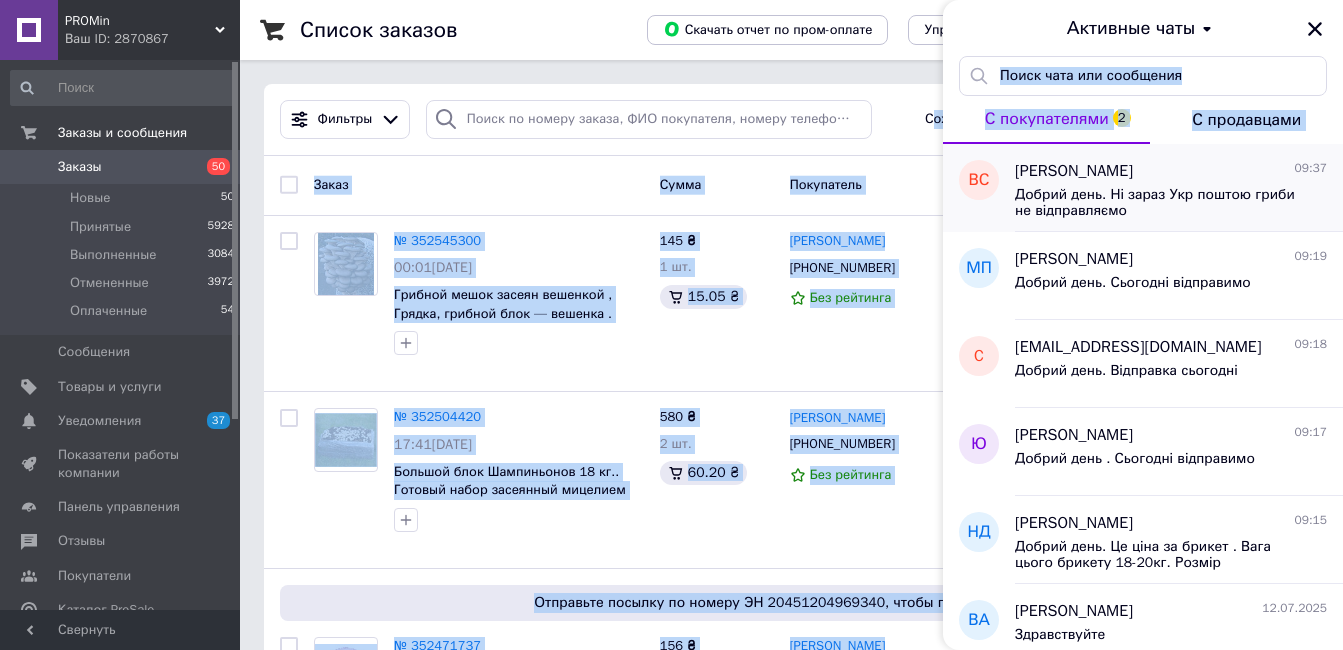 click on "PROMin Ваш ID: 2870867 Сайт PROMin Кабинет покупателя Проверить состояние системы Страница на портале Справка Выйти Заказы и сообщения Заказы 50 Новые 50 Принятые 5928 Выполненные 3084 Отмененные 3972 Оплаченные 54 Сообщения 0 Товары и услуги Уведомления 37 0 Показатели работы компании Панель управления Отзывы Покупатели Каталог ProSale Аналитика Инструменты вебмастера и SEO Управление сайтом Кошелек компании Маркет Настройки Тарифы и счета Prom топ Свернуть
Список заказов   Скачать отчет по пром-оплате Экспорт Фильтры" at bounding box center [671, 2160] 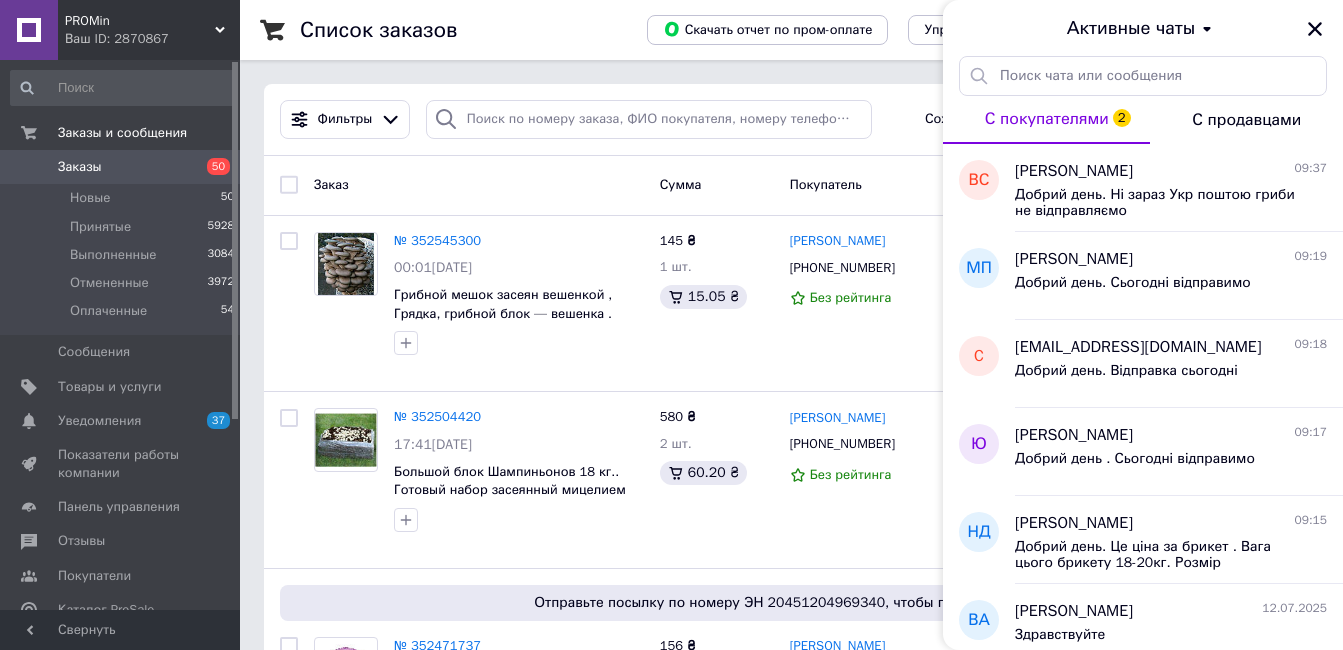 drag, startPoint x: 944, startPoint y: 151, endPoint x: 924, endPoint y: 70, distance: 83.43261 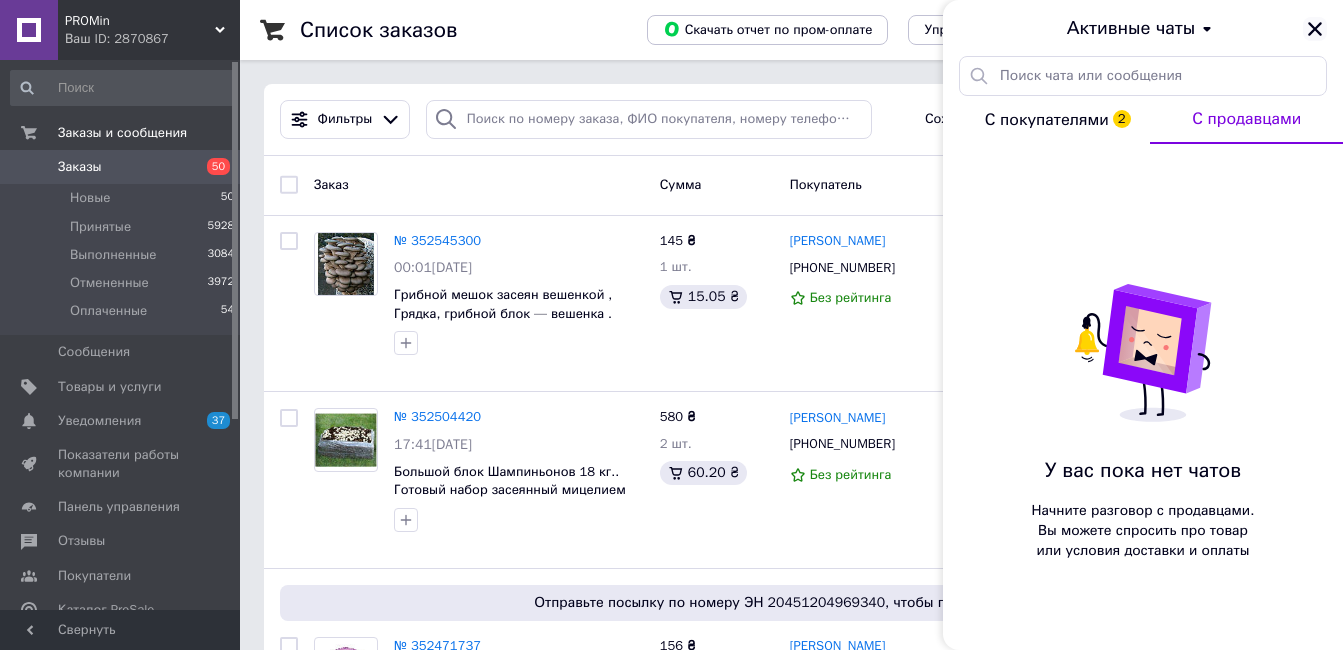 click 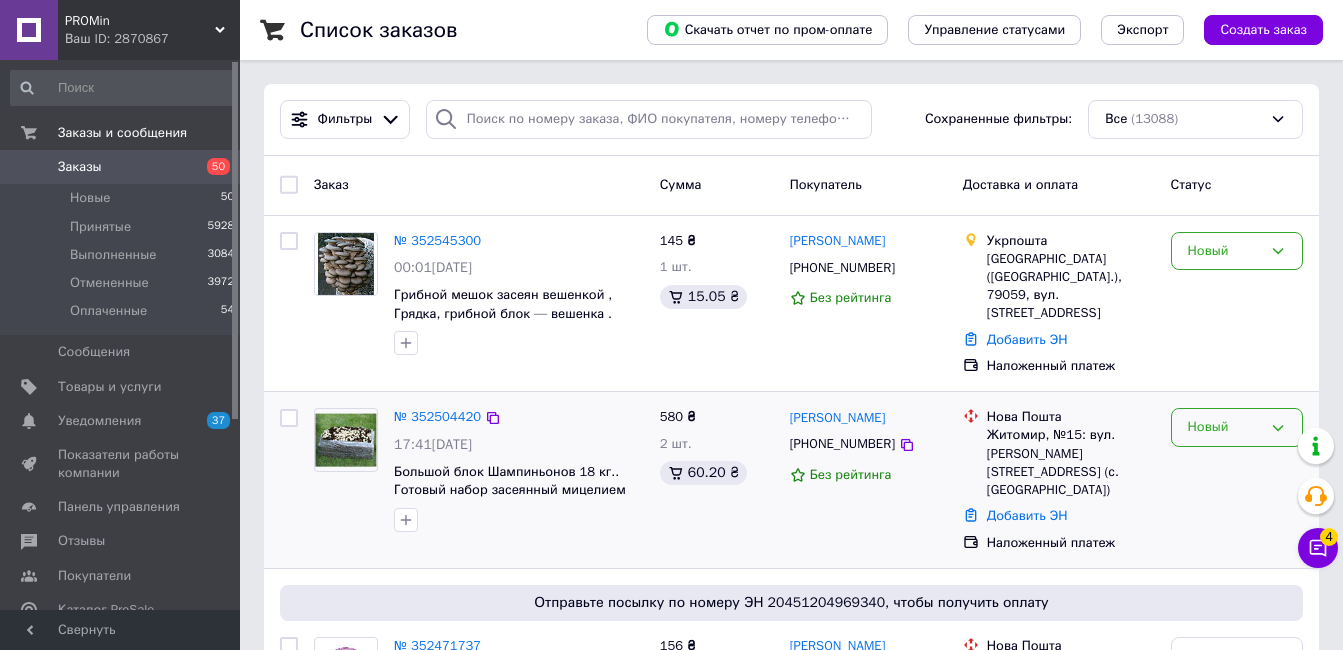 click on "Новый" at bounding box center [1225, 427] 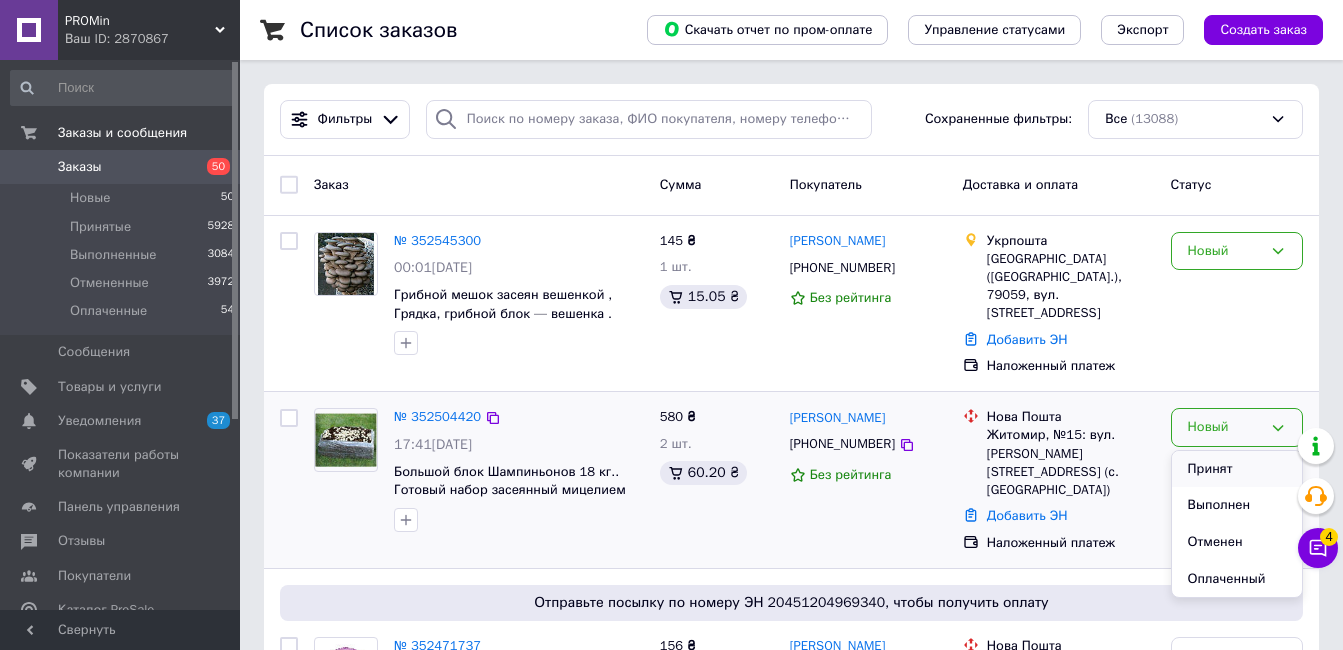 click on "Принят" at bounding box center (1237, 469) 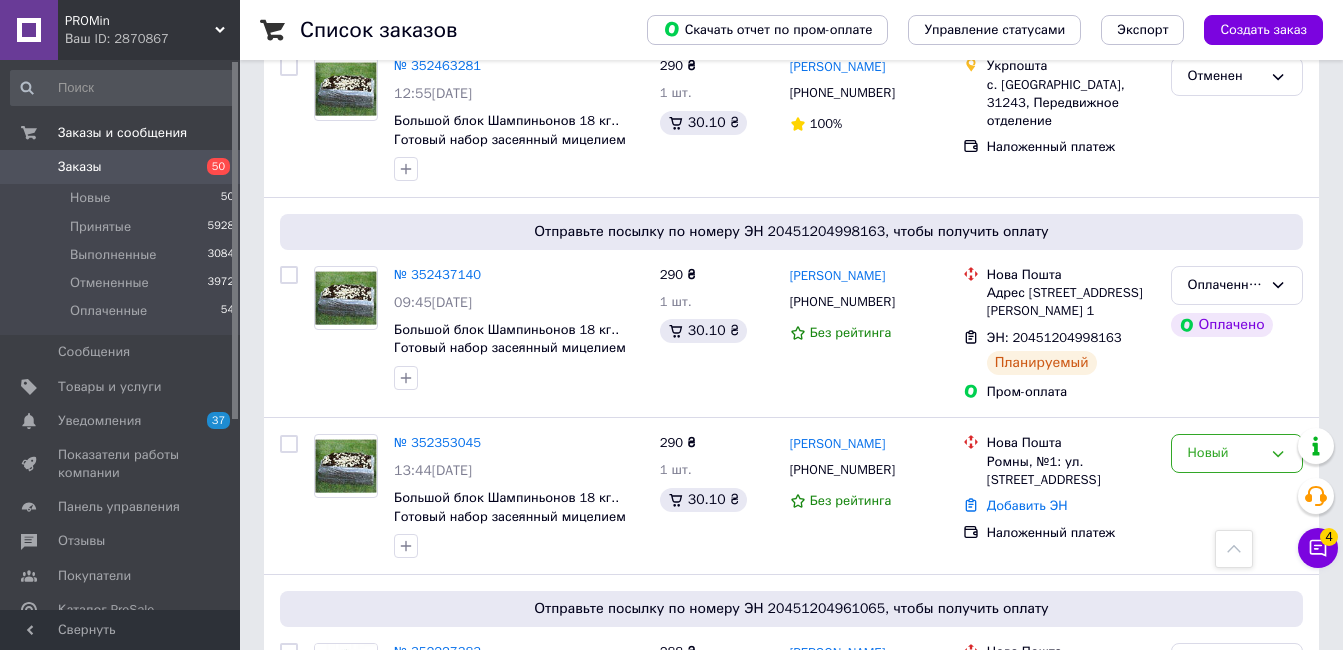 scroll, scrollTop: 968, scrollLeft: 0, axis: vertical 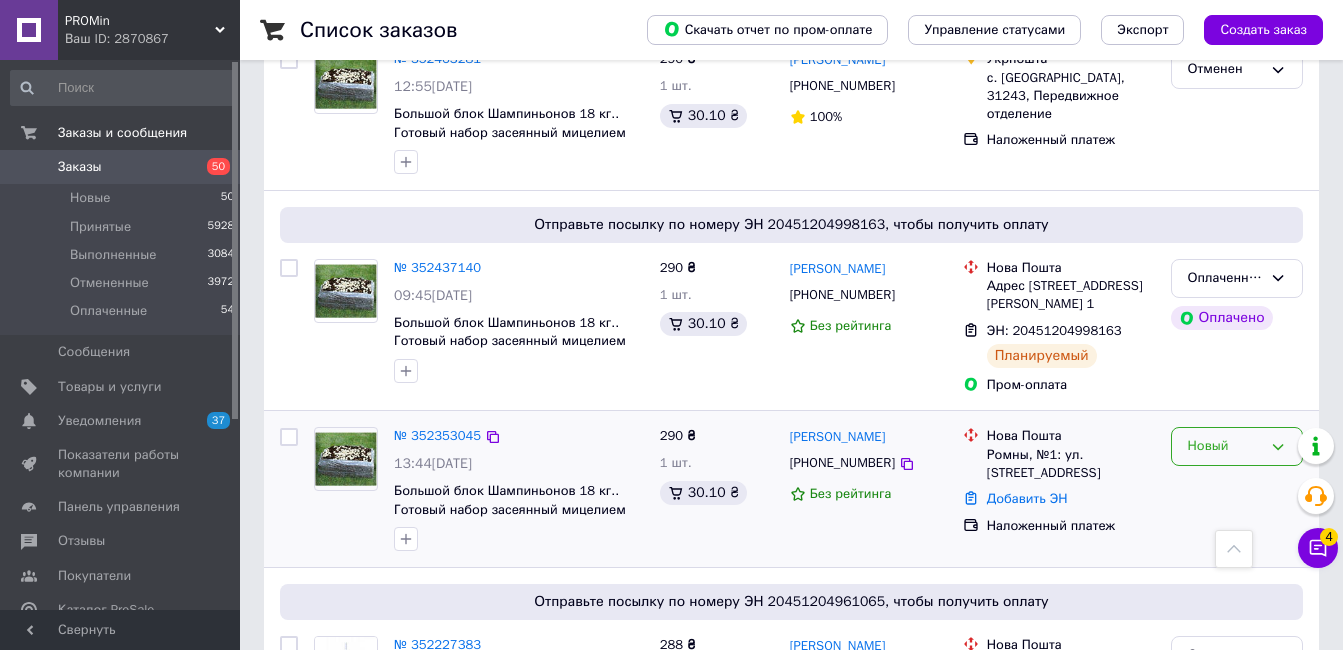 click on "Новый" at bounding box center [1237, 446] 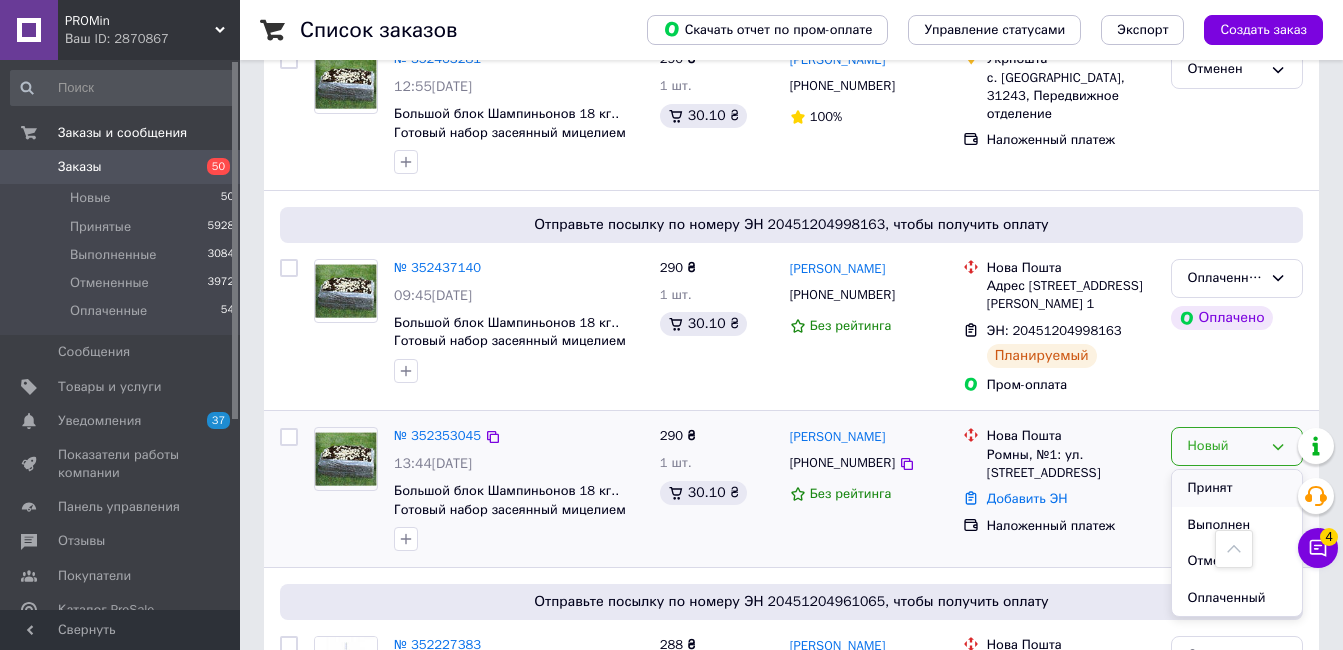 click on "Принят" at bounding box center (1237, 488) 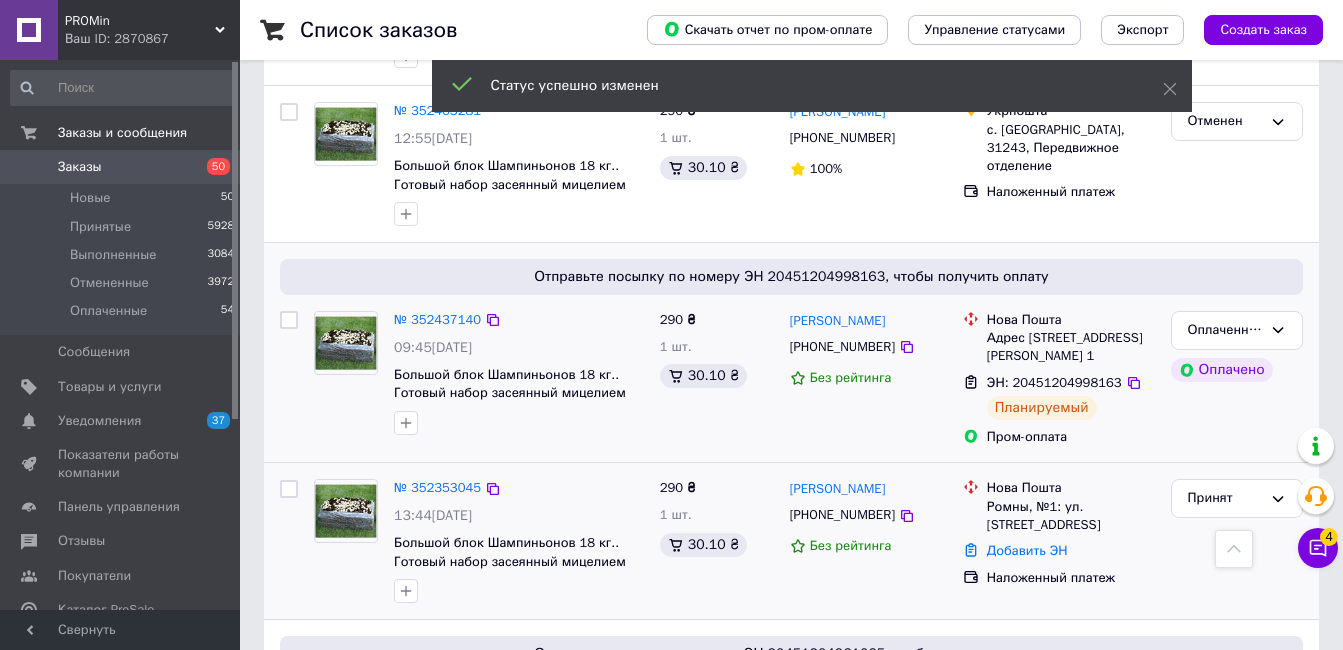 scroll, scrollTop: 968, scrollLeft: 0, axis: vertical 